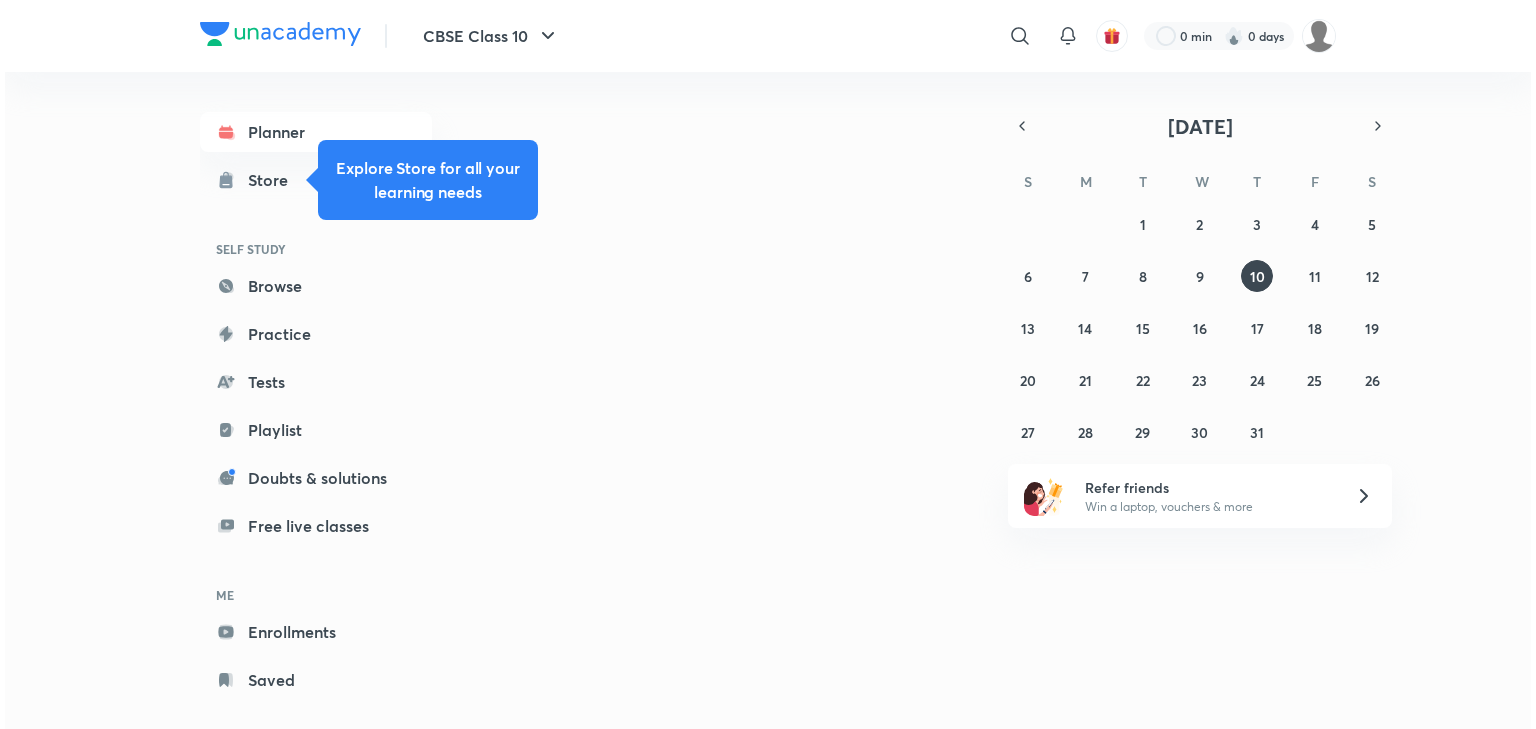 scroll, scrollTop: 0, scrollLeft: 0, axis: both 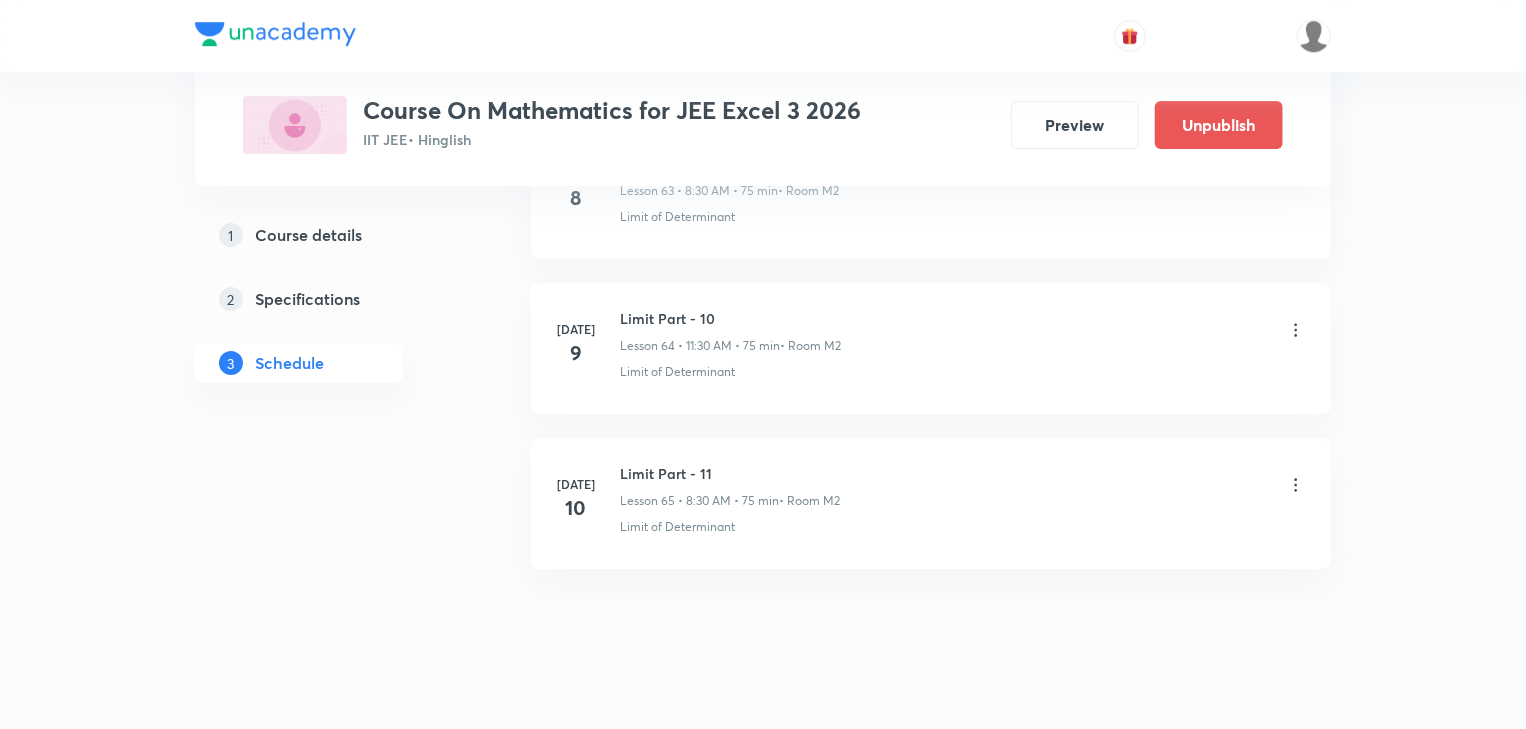 click 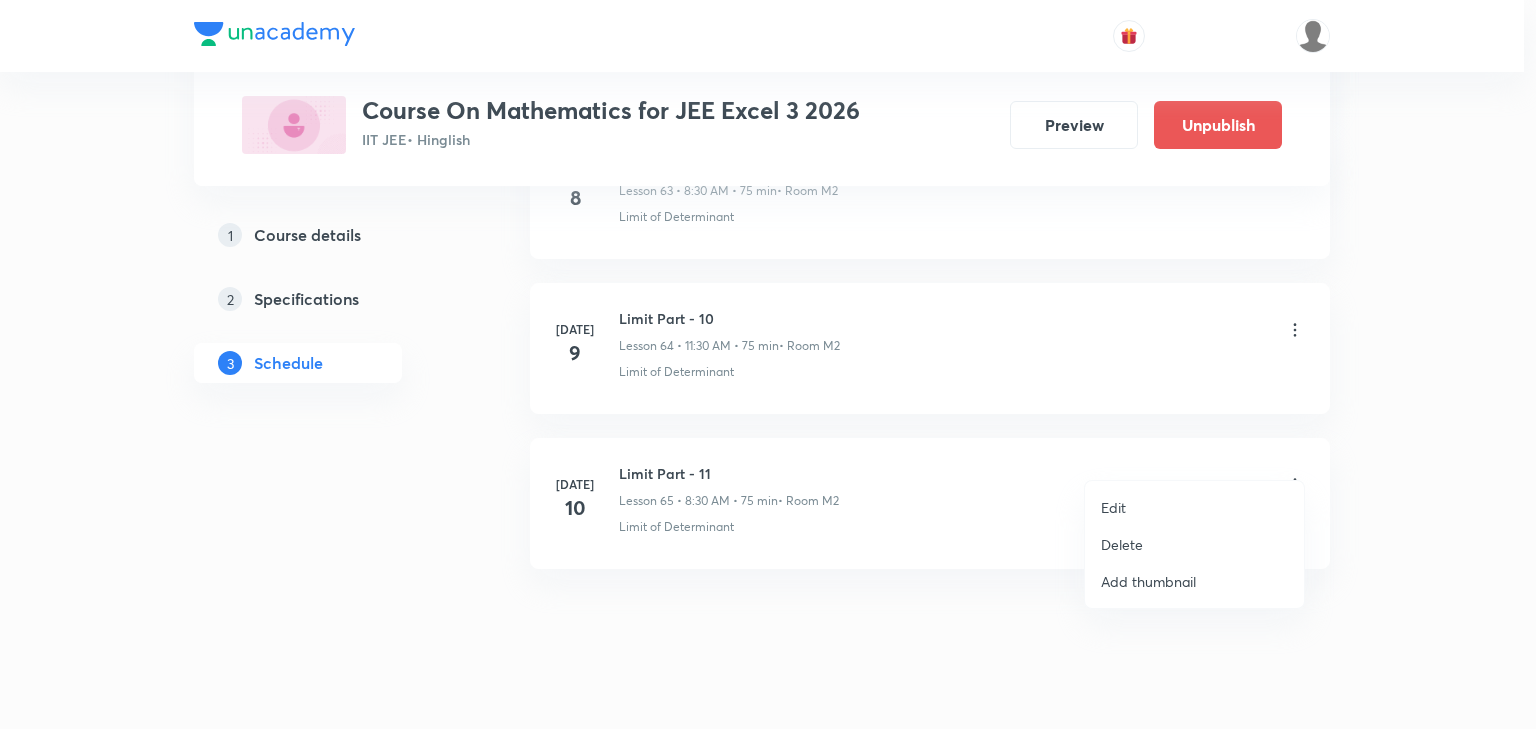 click on "Edit" at bounding box center (1194, 507) 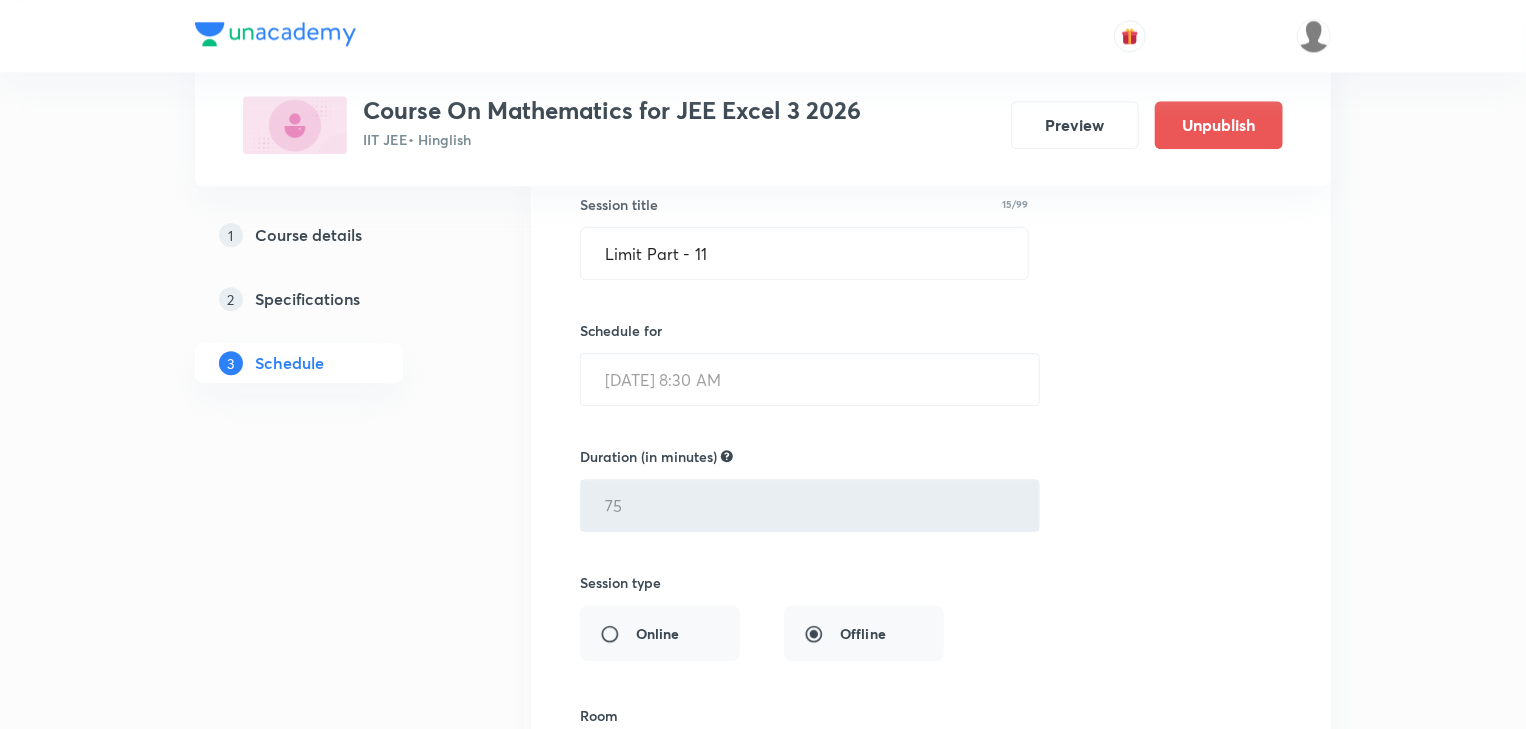 scroll, scrollTop: 10773, scrollLeft: 0, axis: vertical 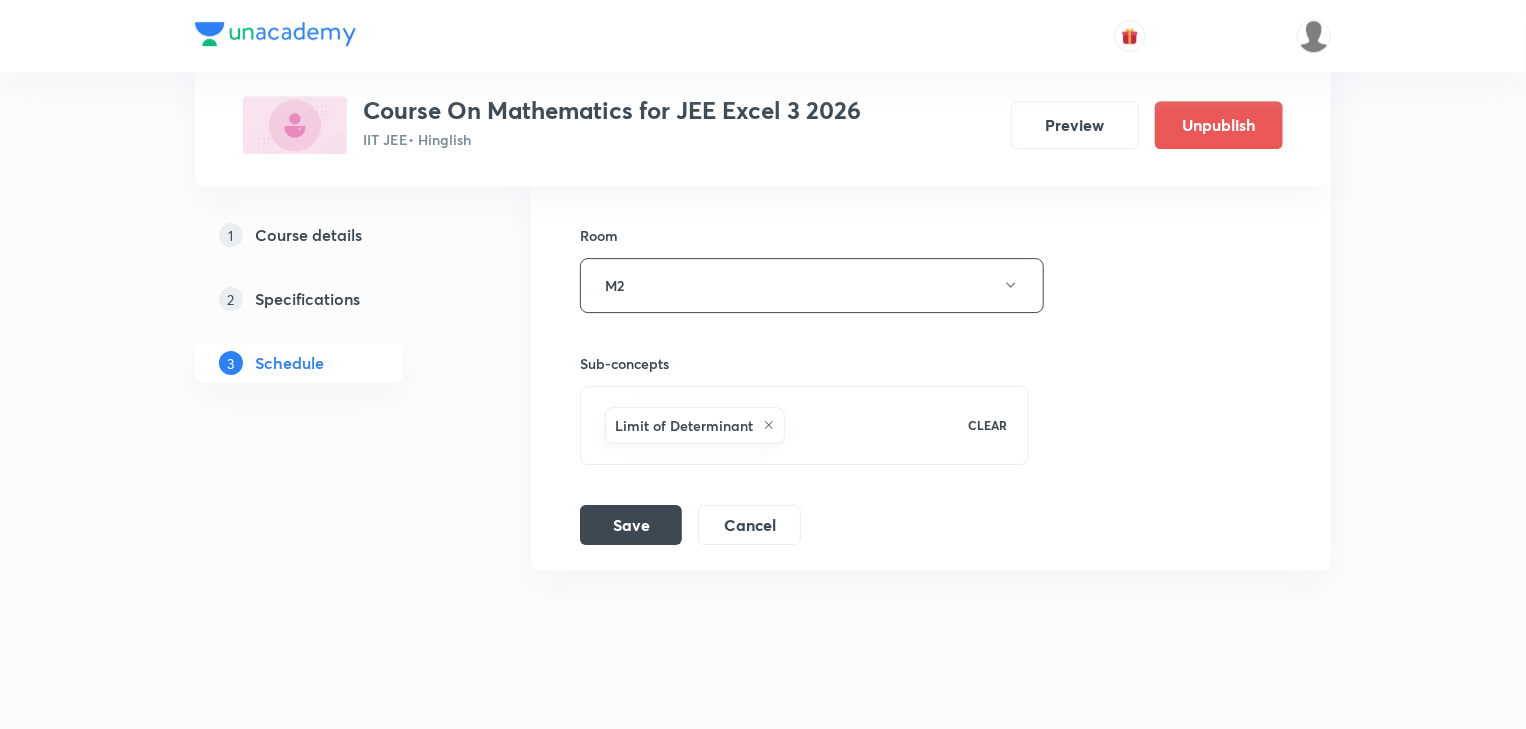 click 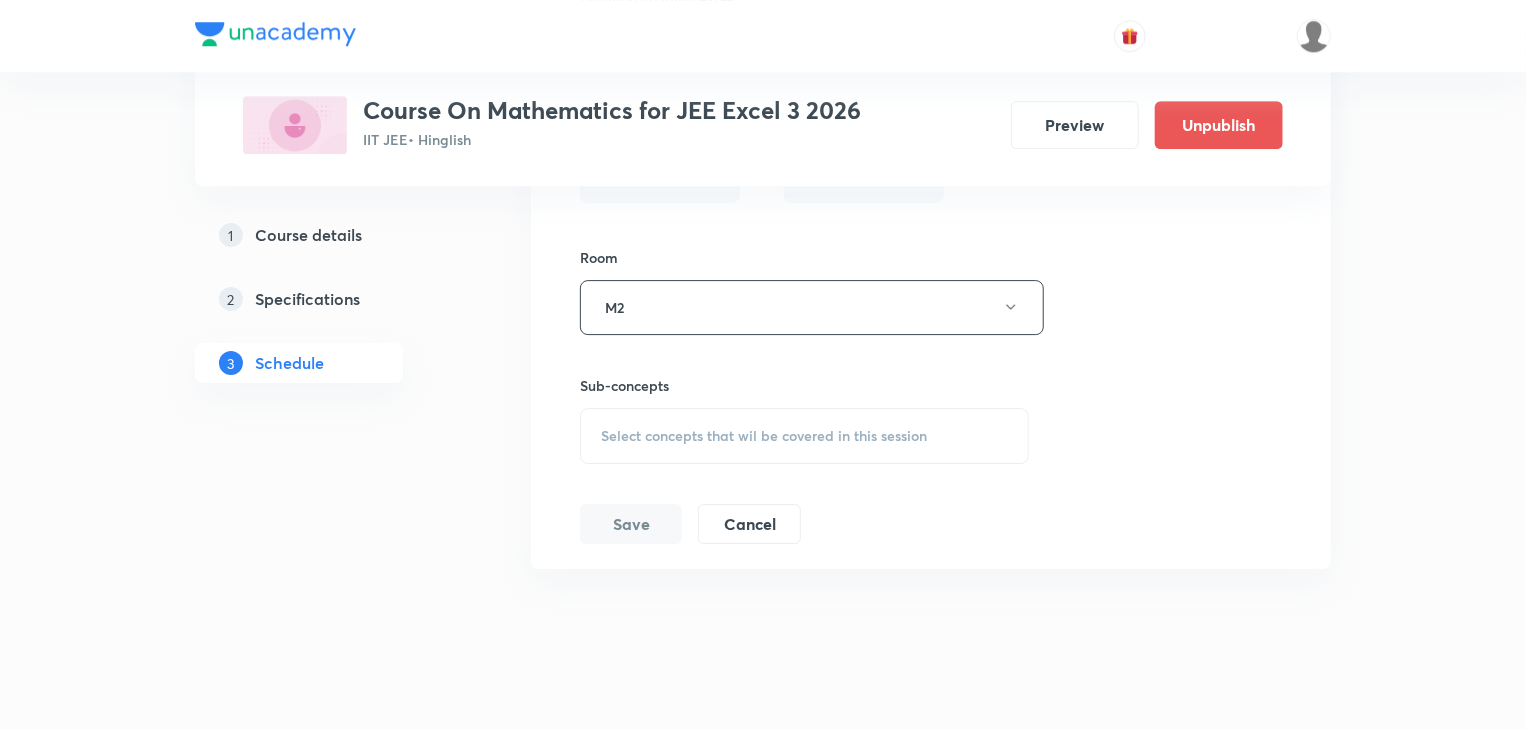 click on "Select concepts that wil be covered in this session" at bounding box center (764, 436) 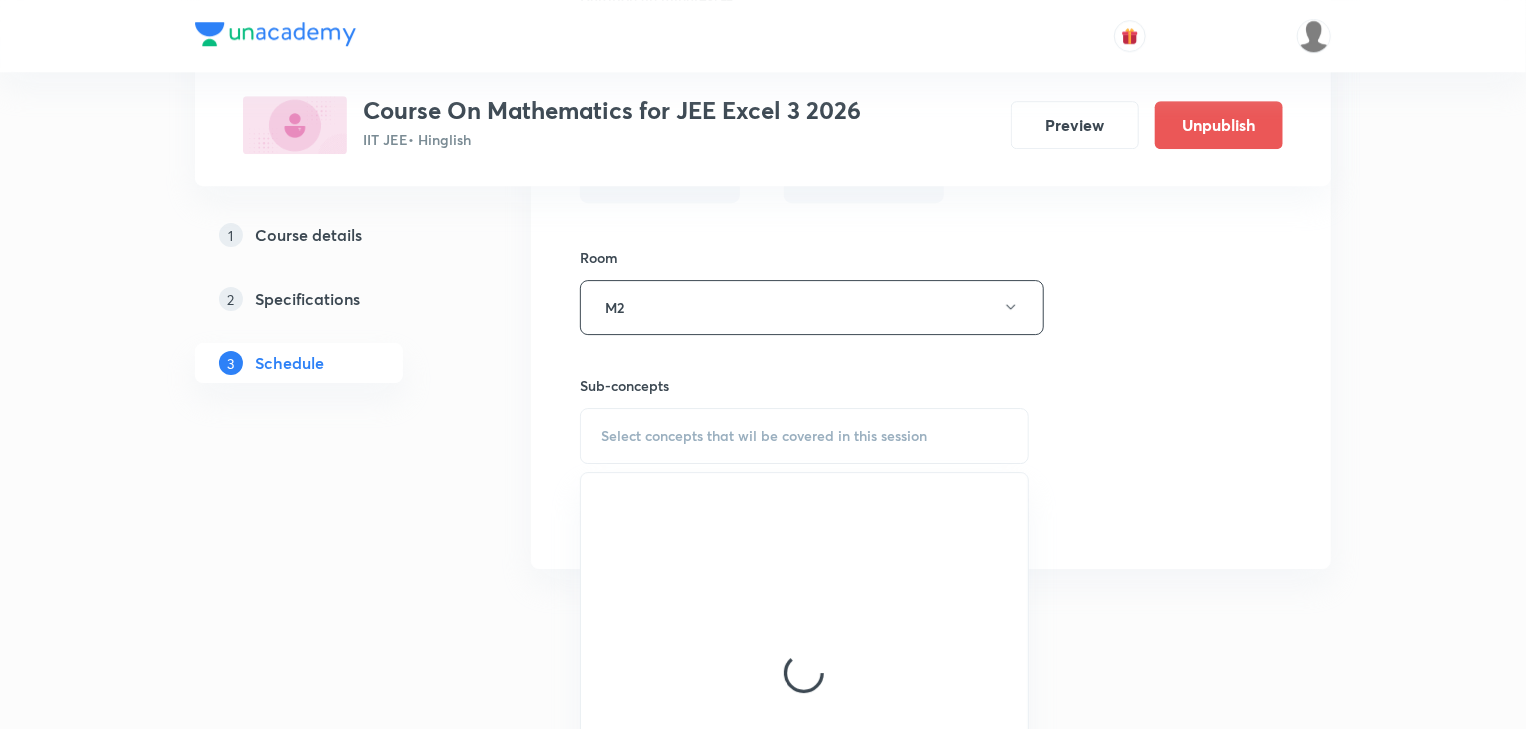 scroll, scrollTop: 10773, scrollLeft: 0, axis: vertical 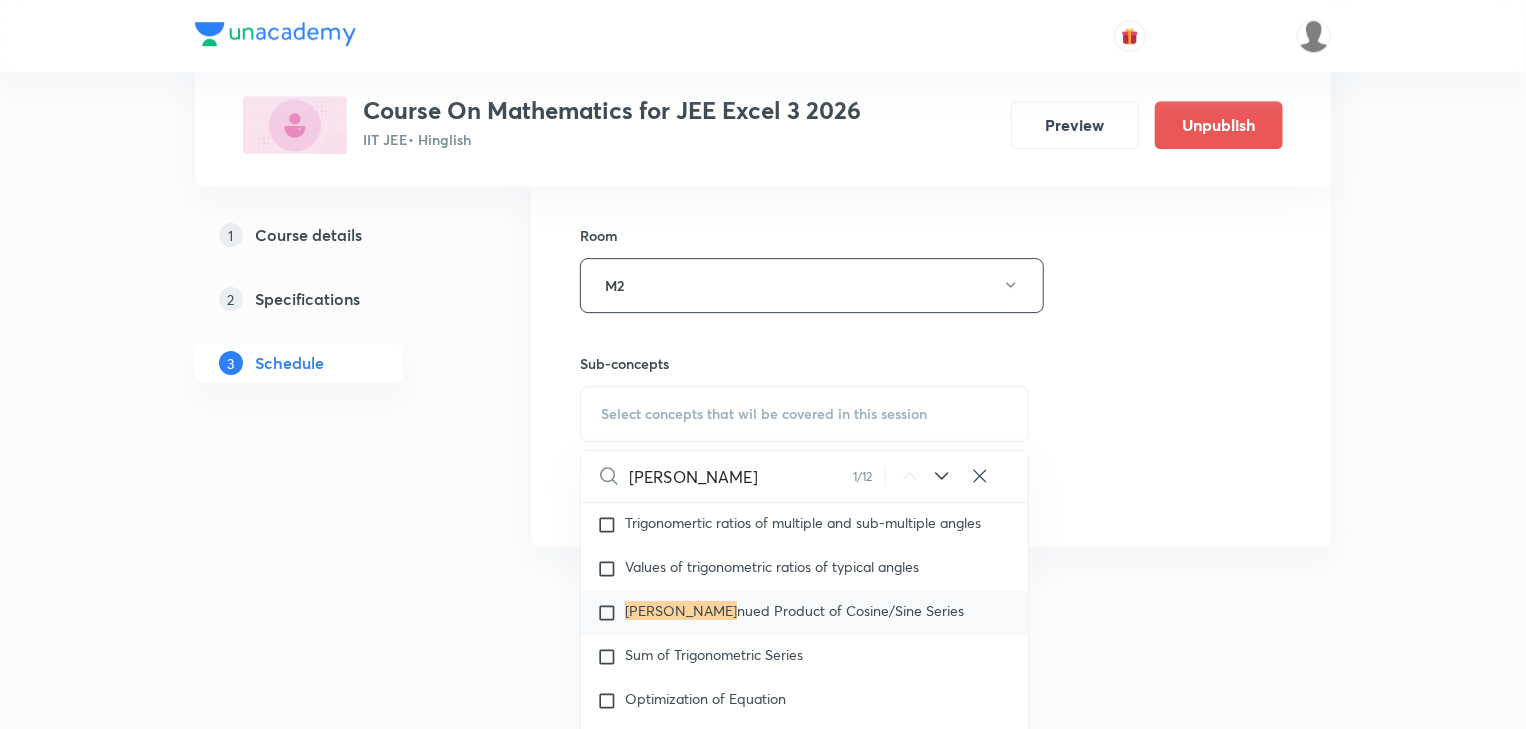 type on "[PERSON_NAME]" 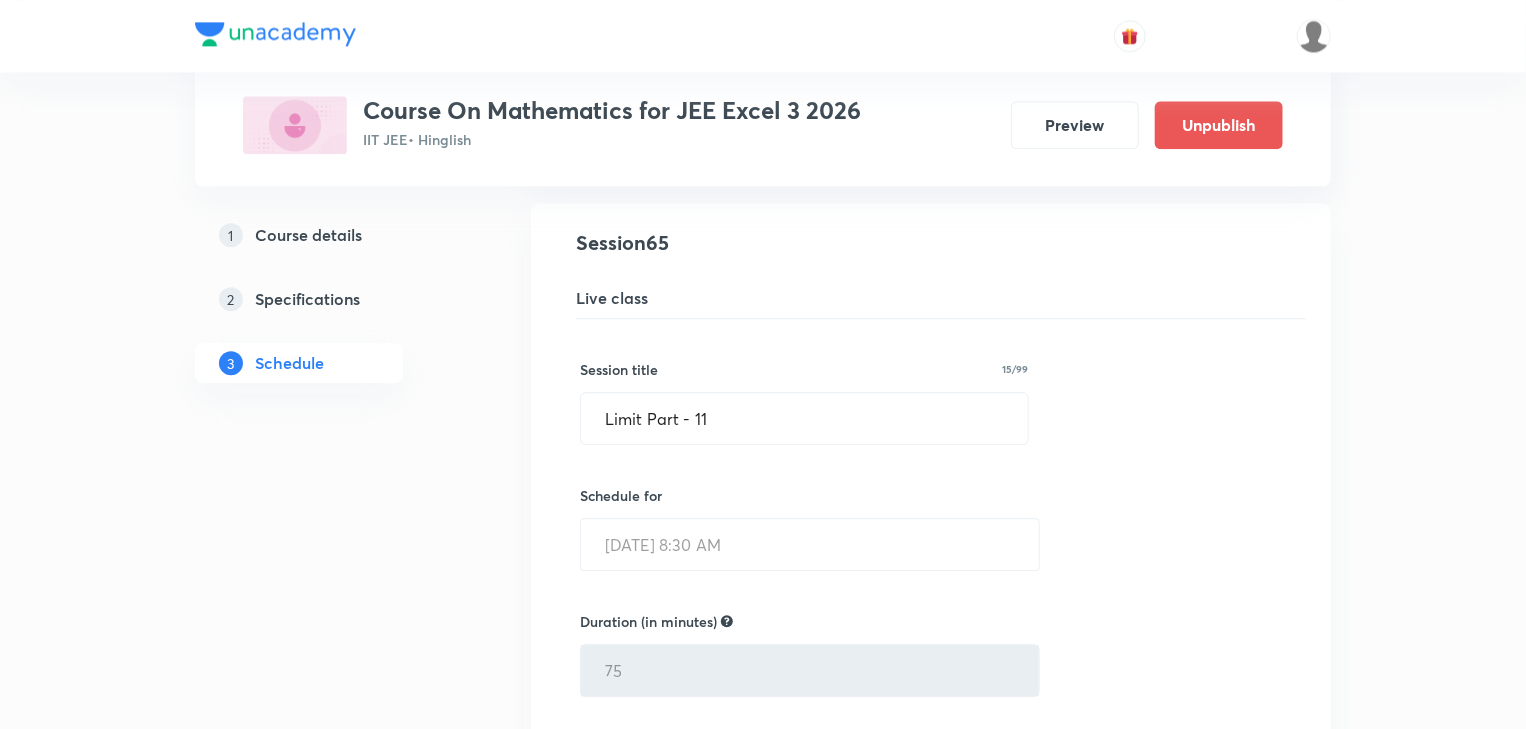 scroll, scrollTop: 9973, scrollLeft: 0, axis: vertical 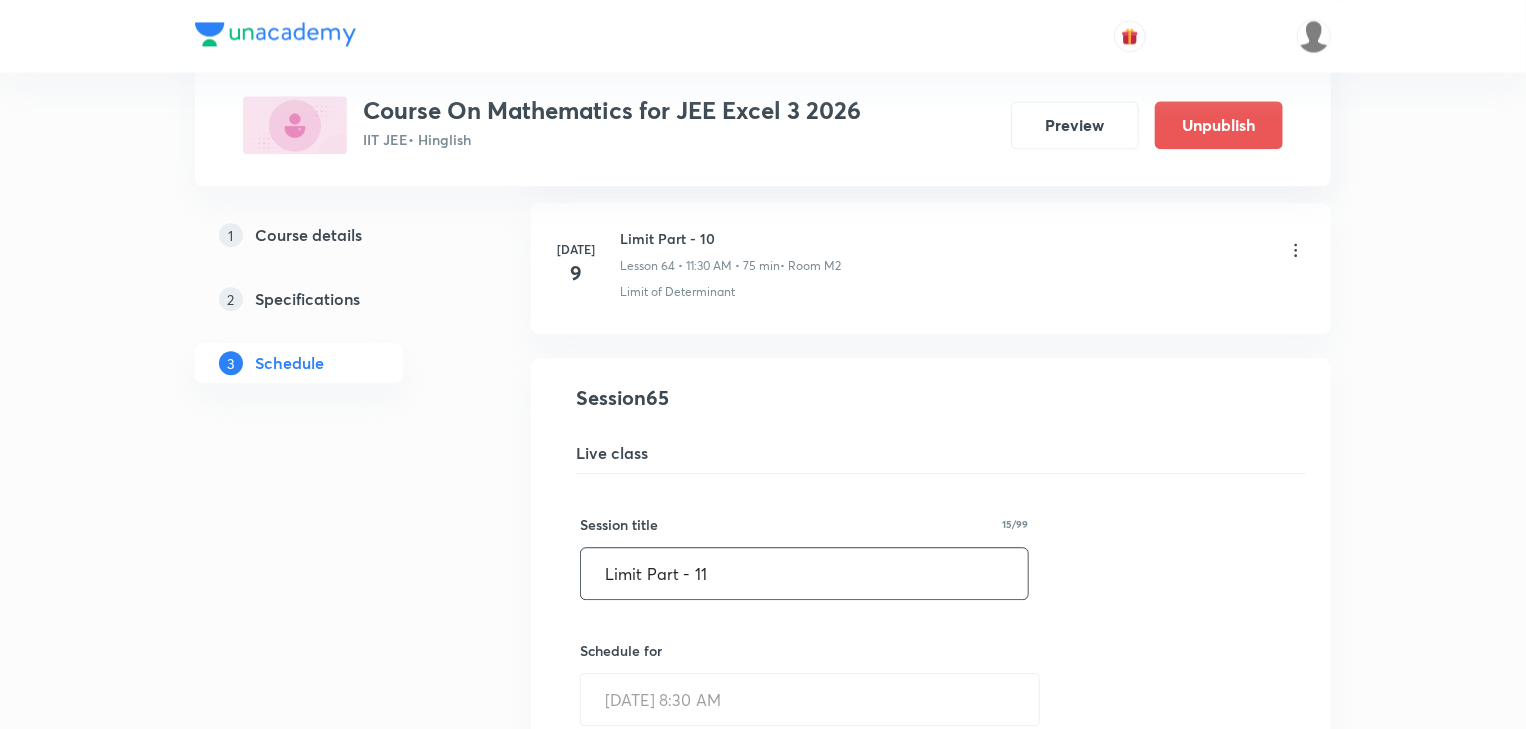 drag, startPoint x: 712, startPoint y: 548, endPoint x: 486, endPoint y: 522, distance: 227.49066 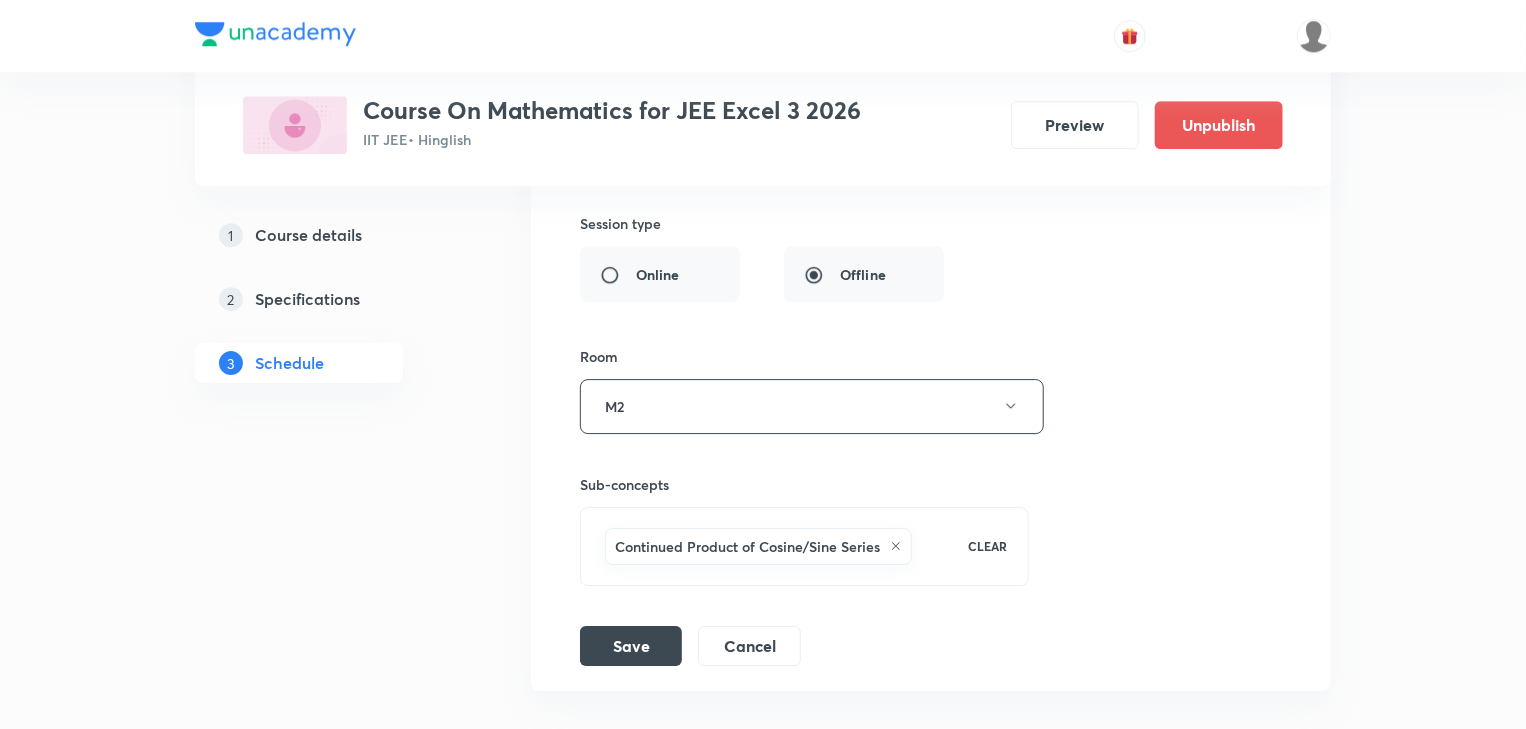 scroll, scrollTop: 10693, scrollLeft: 0, axis: vertical 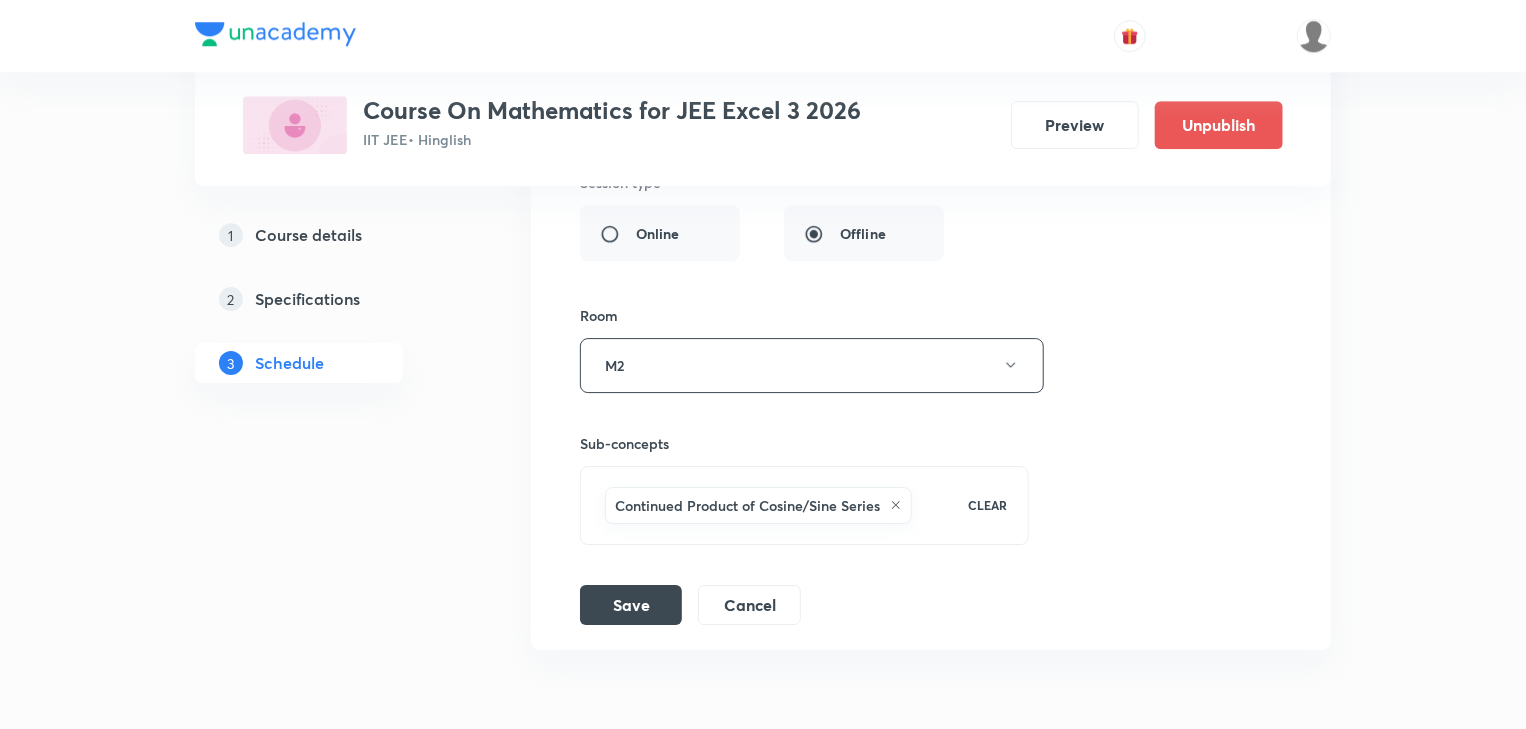 type on "Contin" 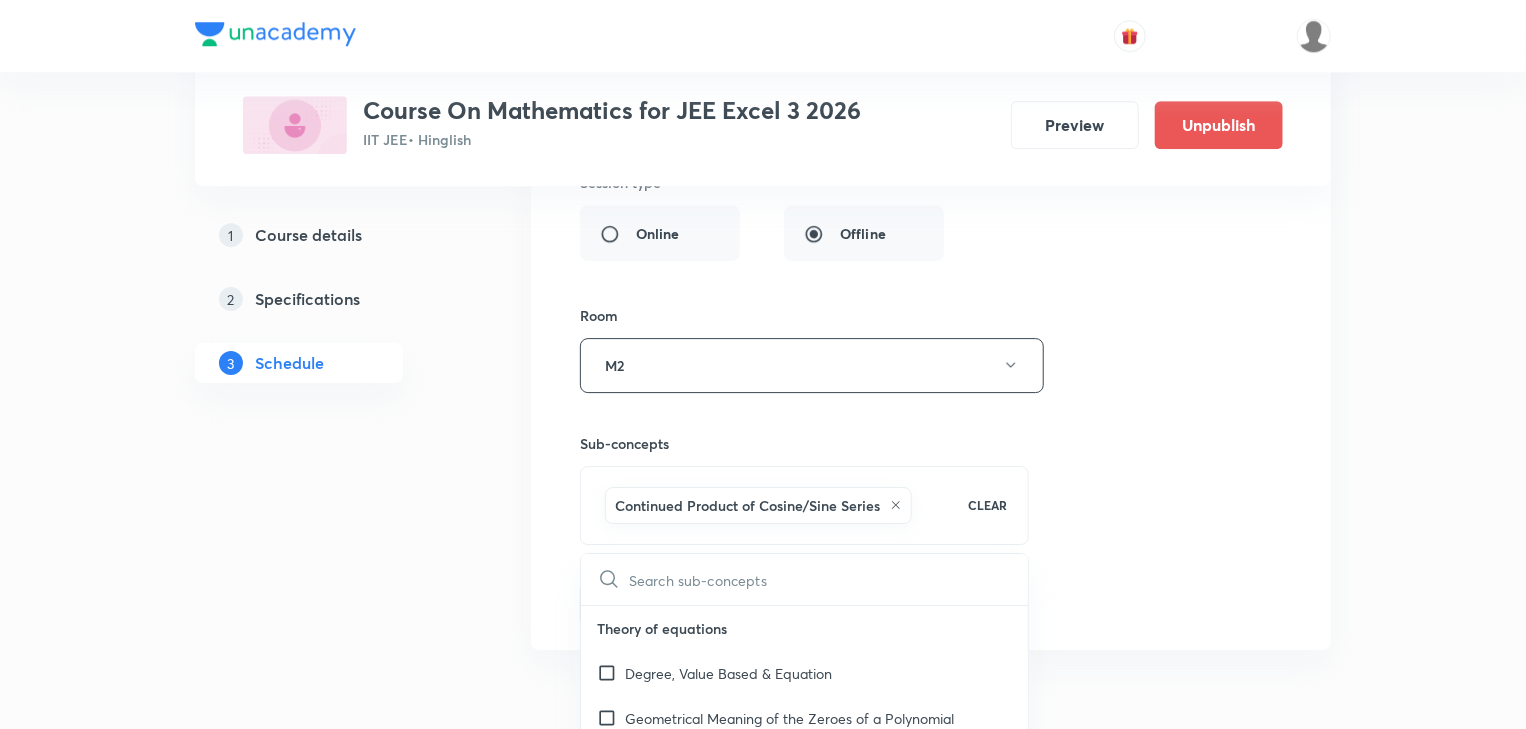 click on "Continued Product of Cosine/Sine Series" at bounding box center [774, 505] 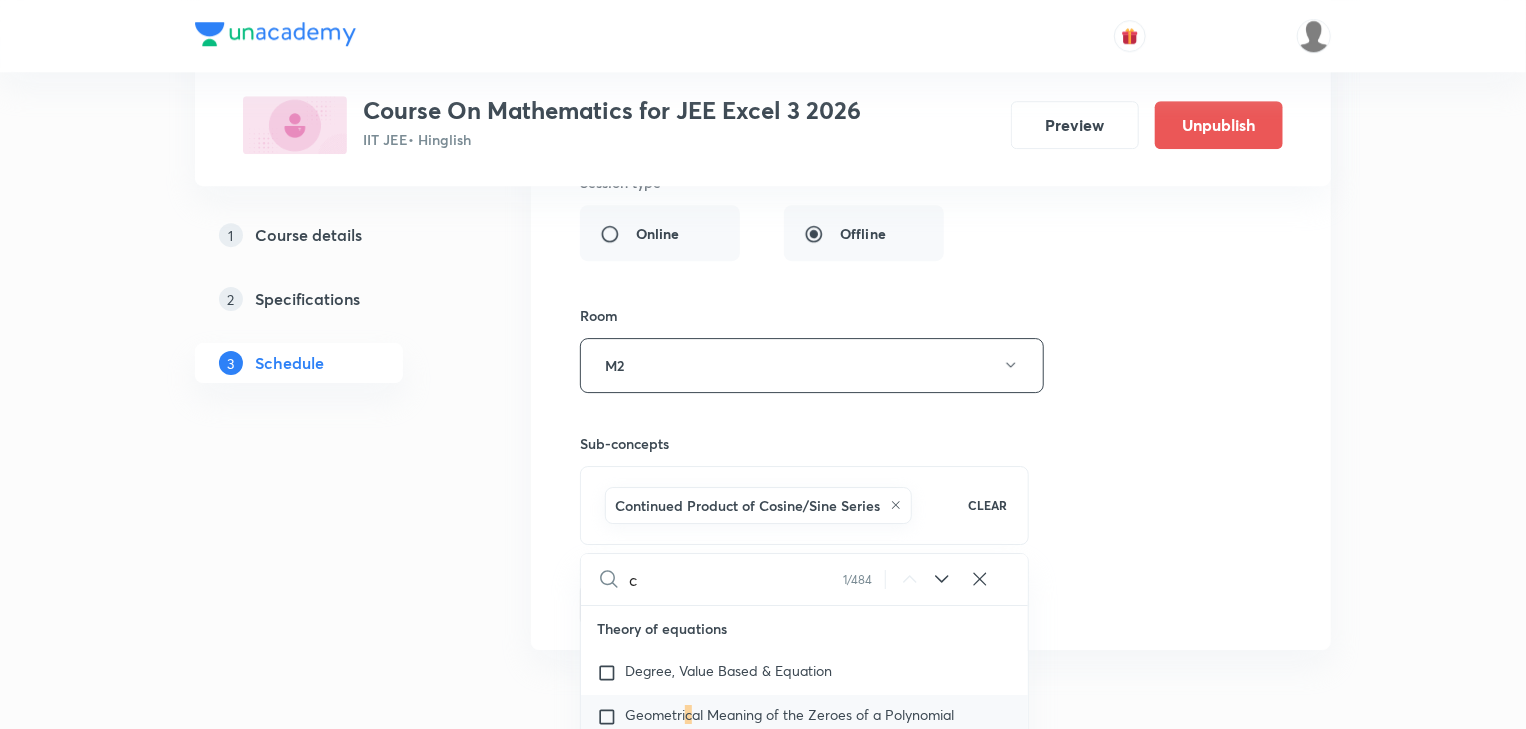 checkbox on "true" 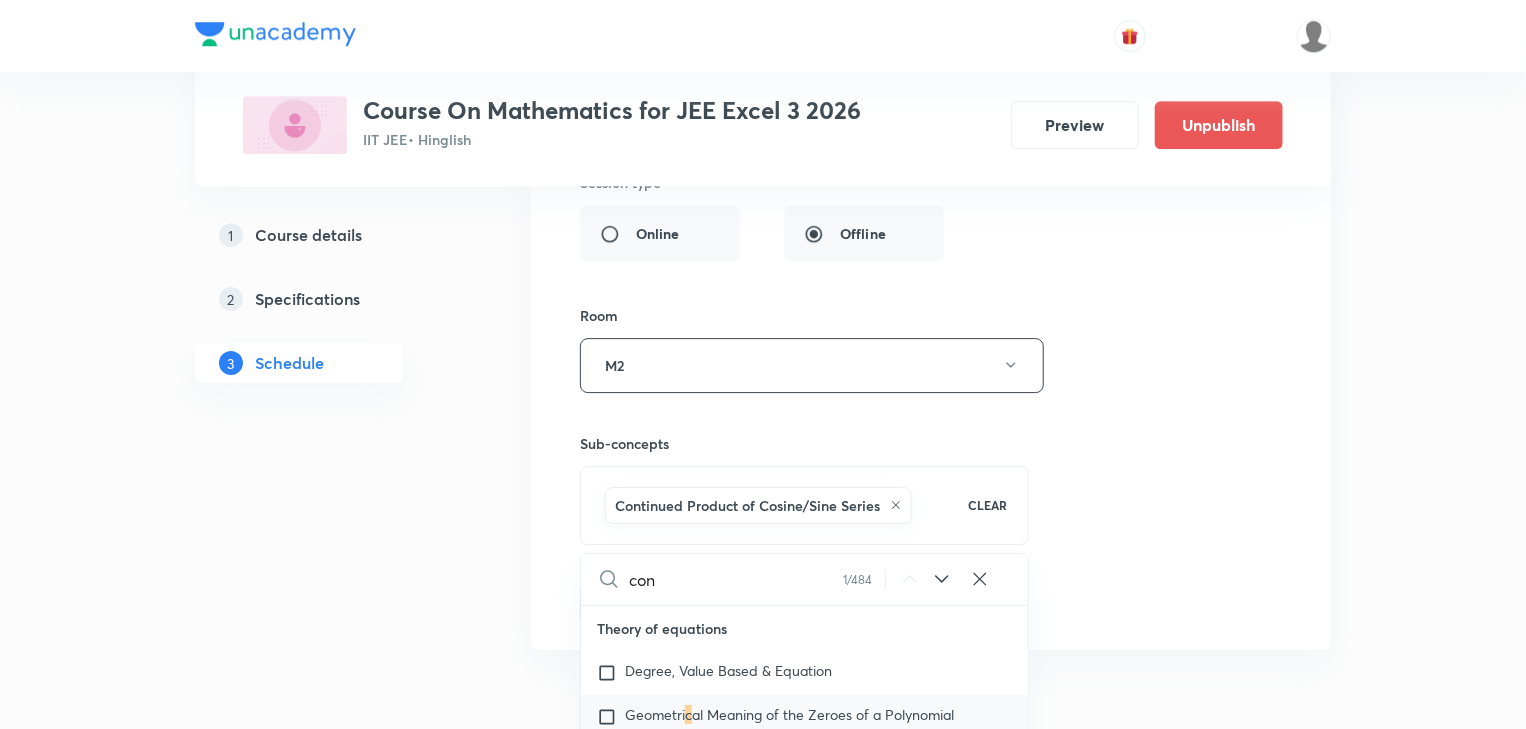 type on "cont" 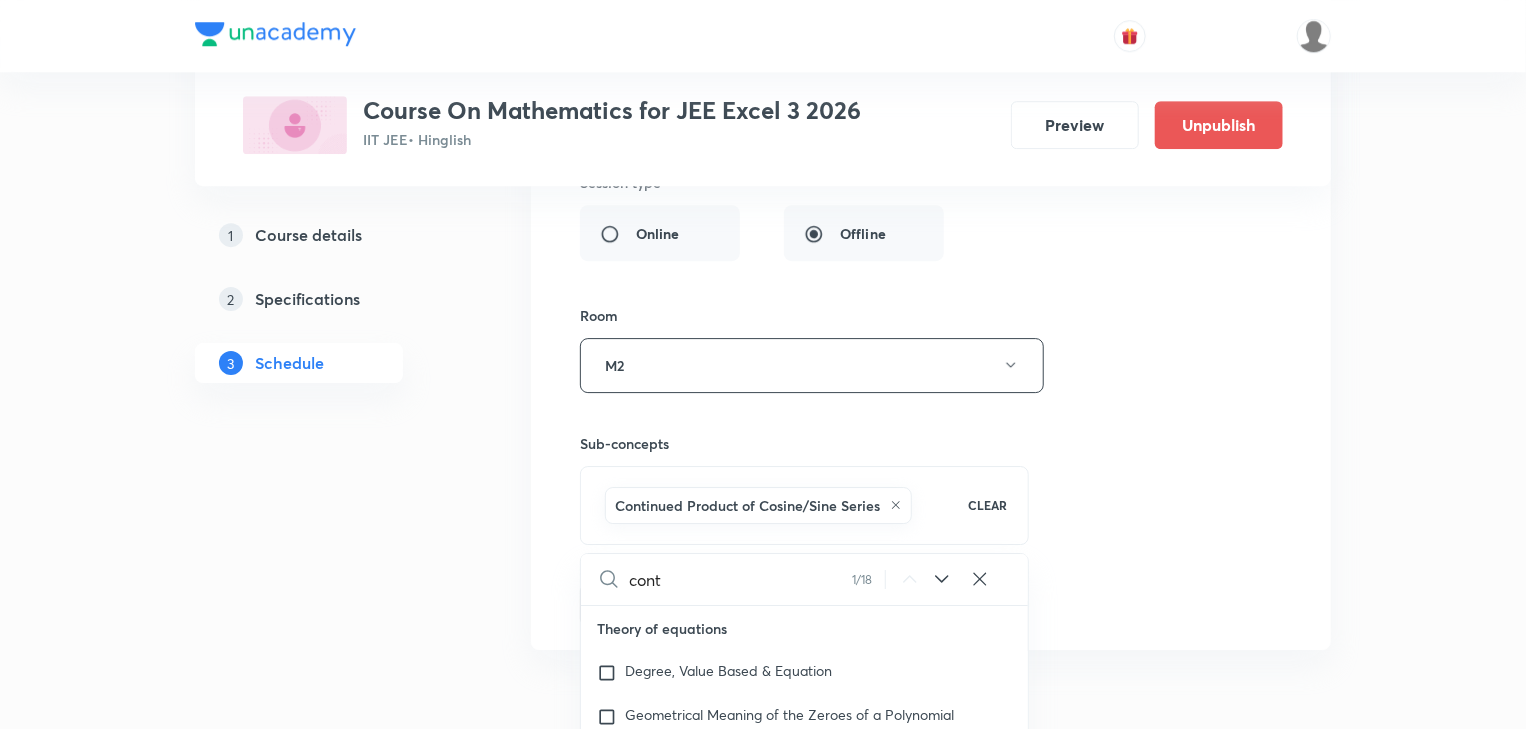 checkbox on "true" 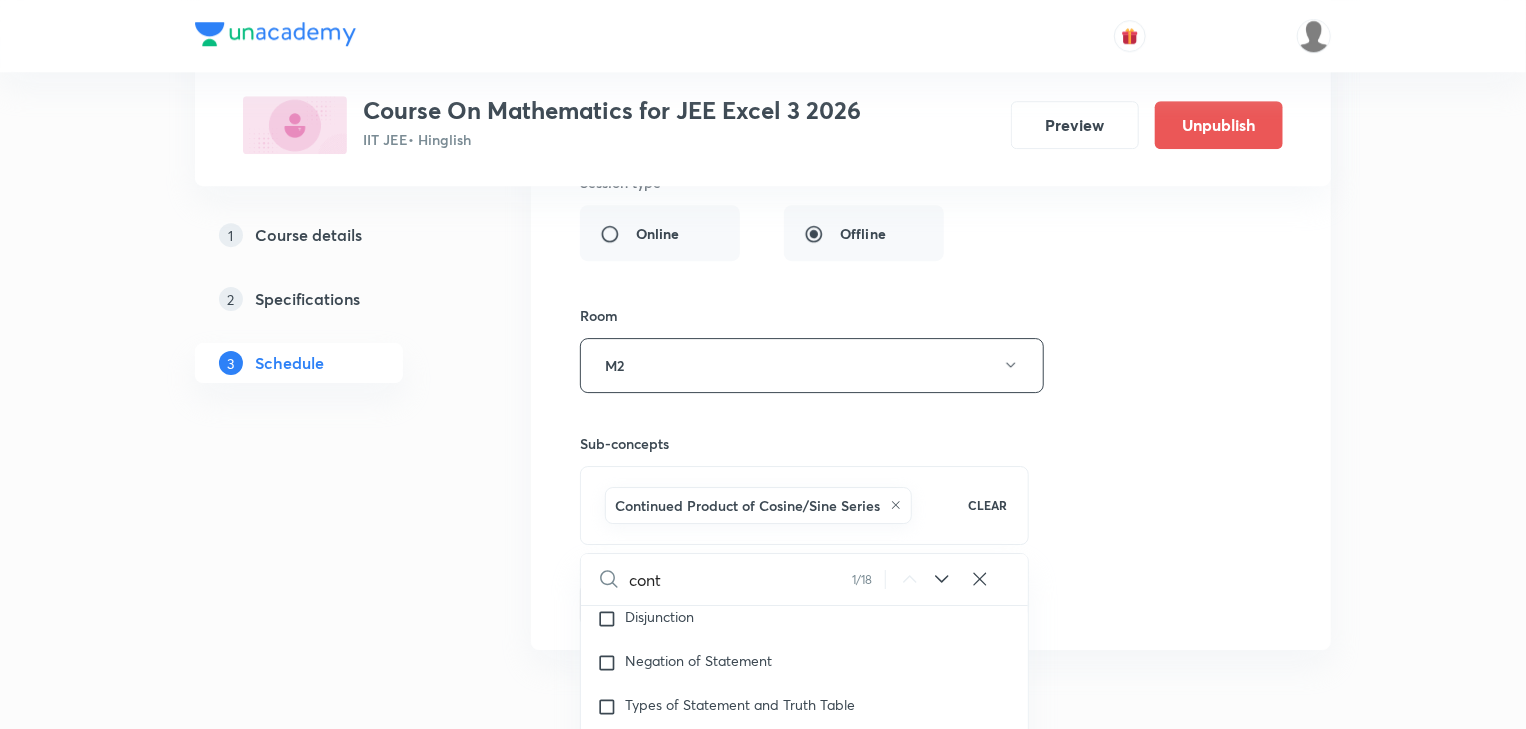 scroll, scrollTop: 7132, scrollLeft: 0, axis: vertical 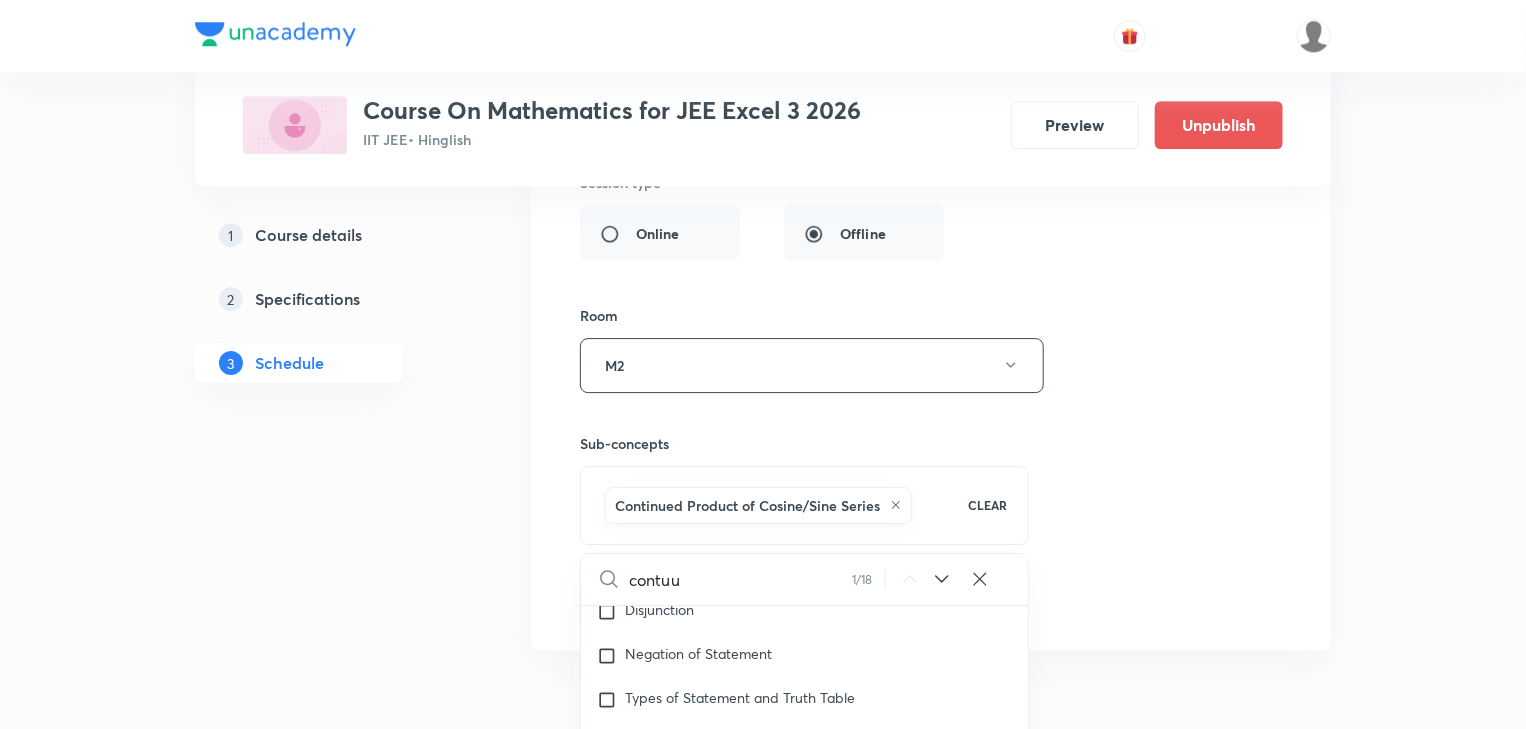 type on "contuun" 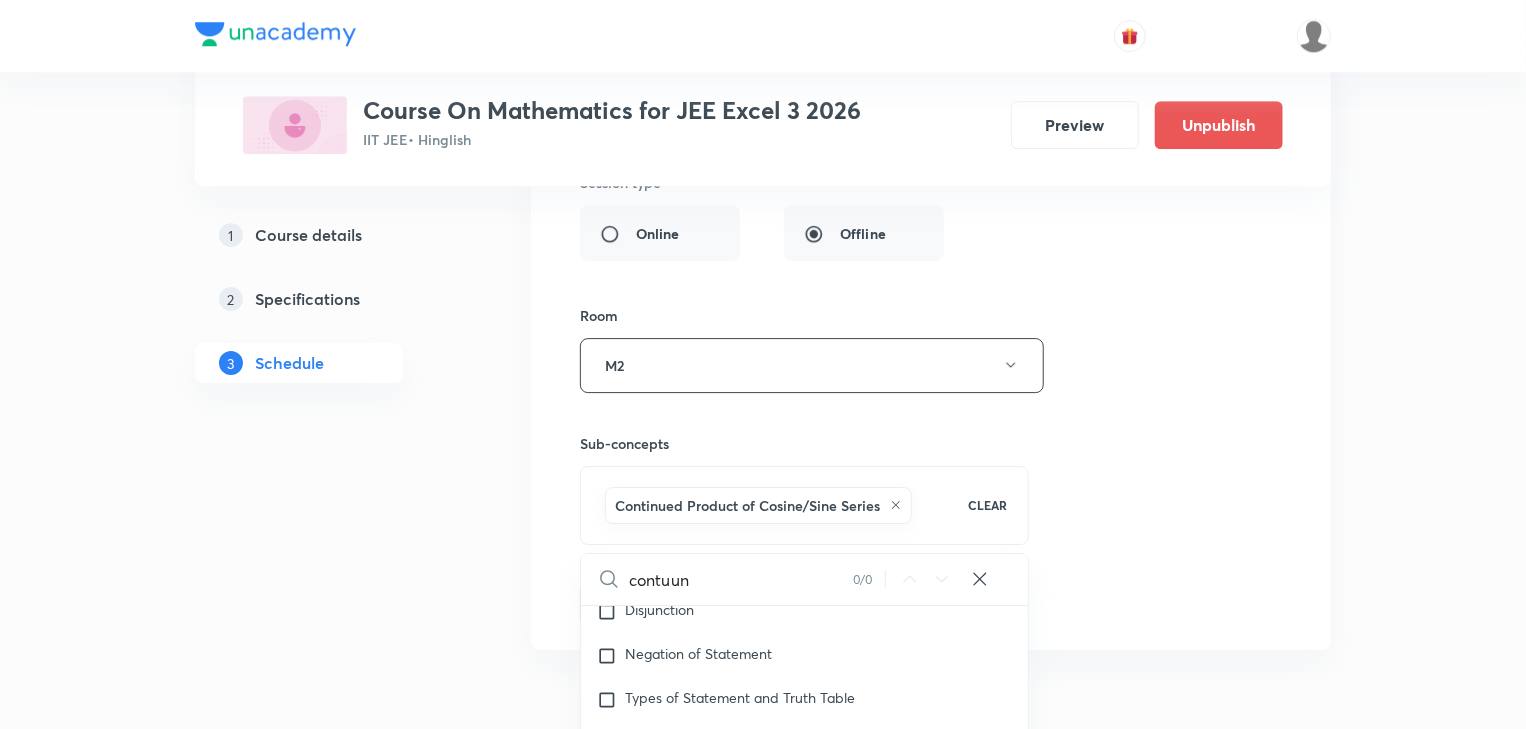 checkbox on "true" 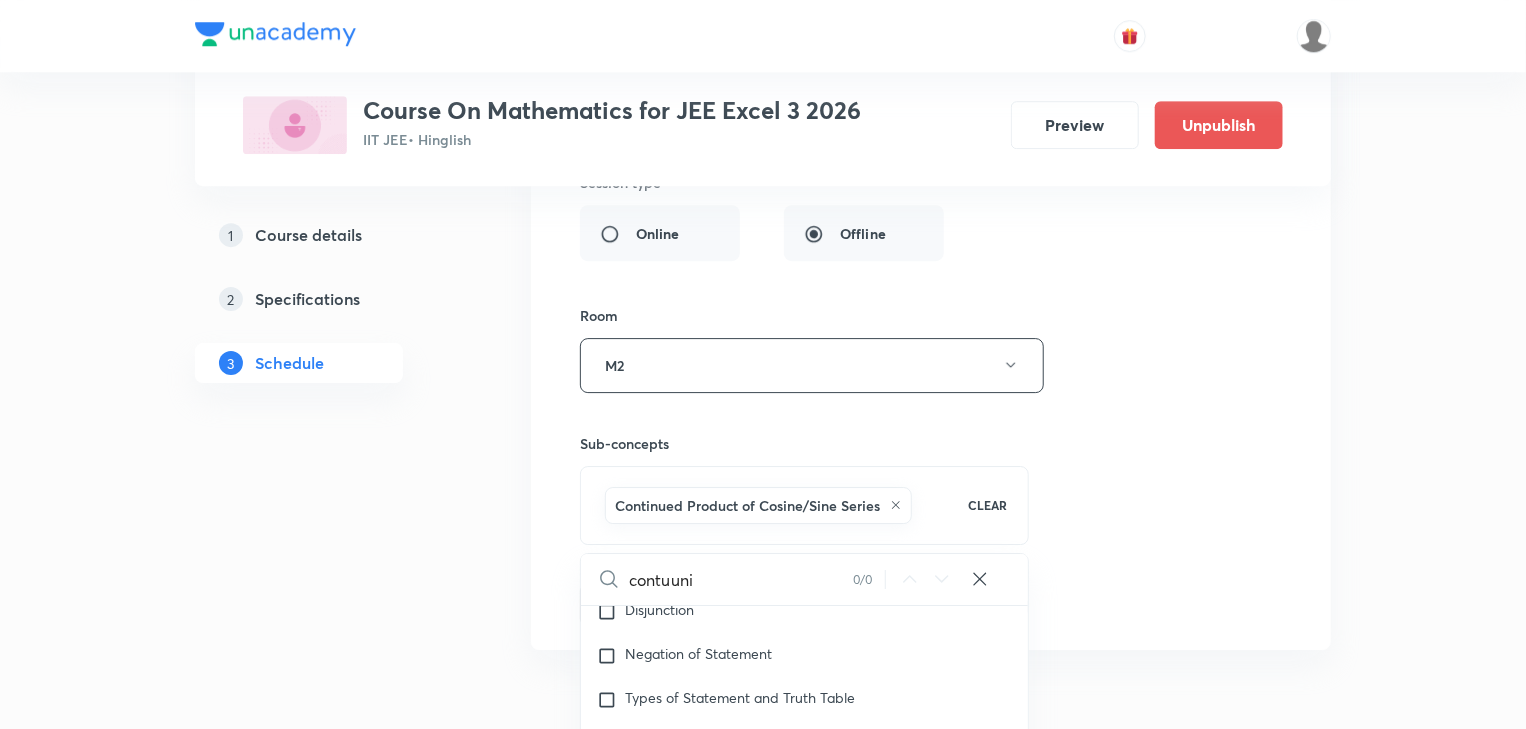 type on "contuunit" 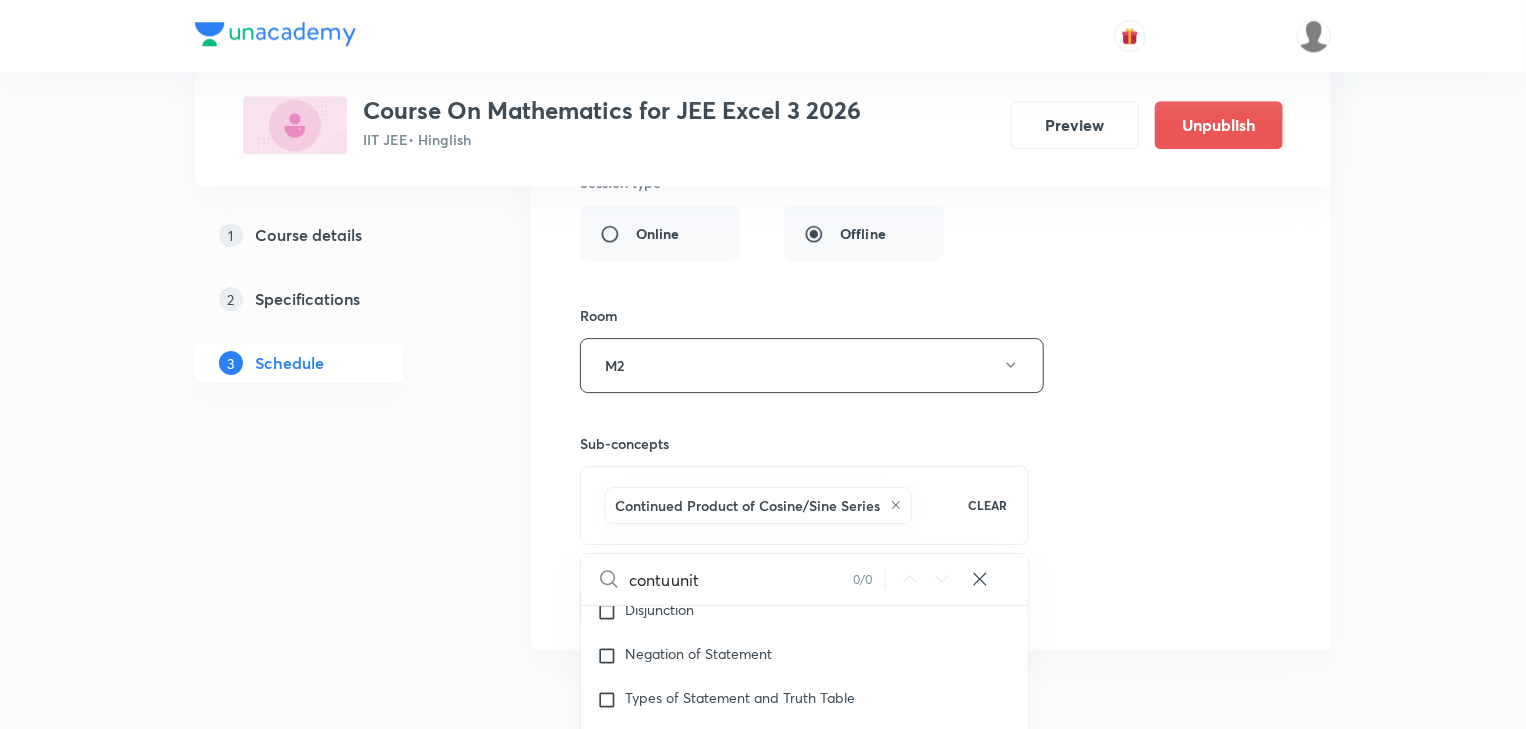checkbox on "true" 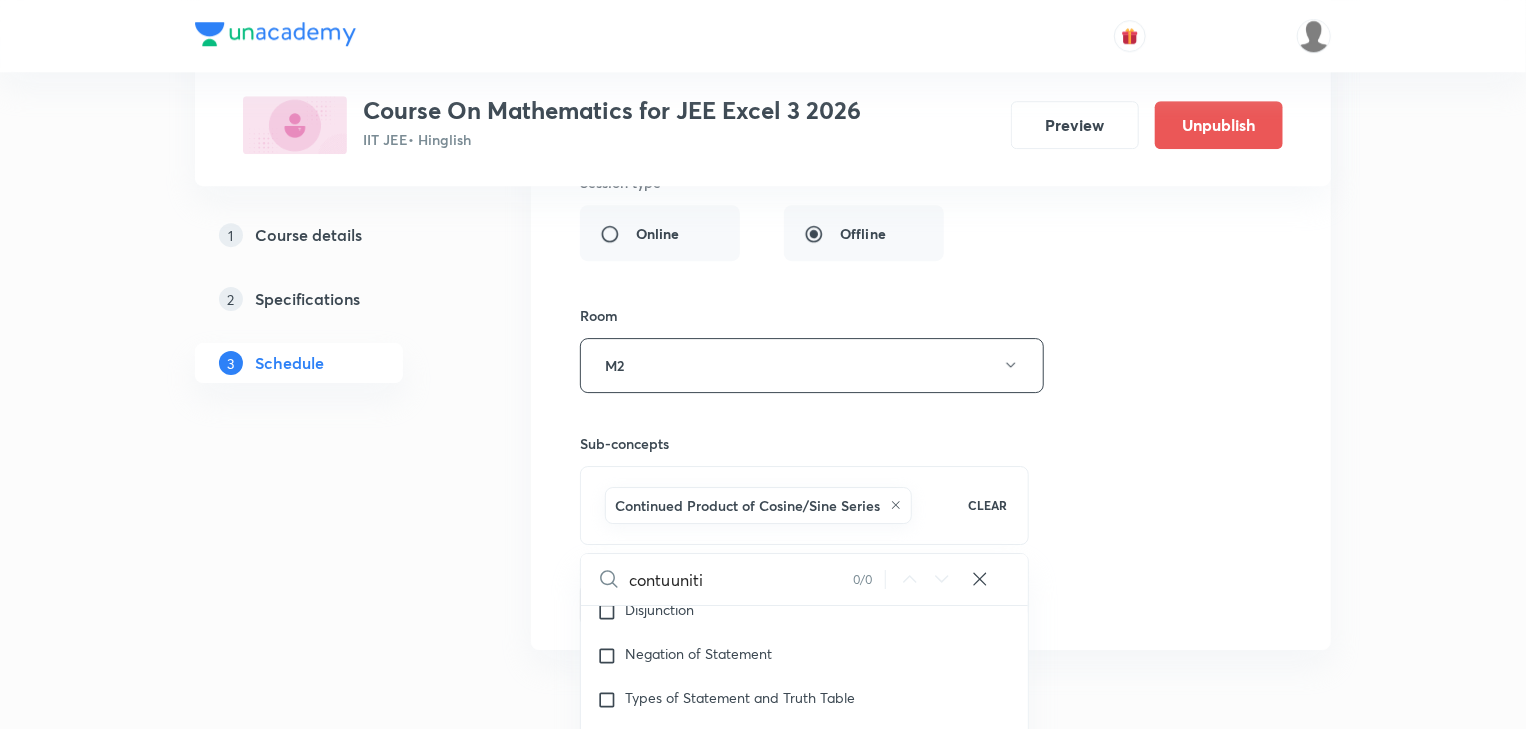 type on "contuunitit" 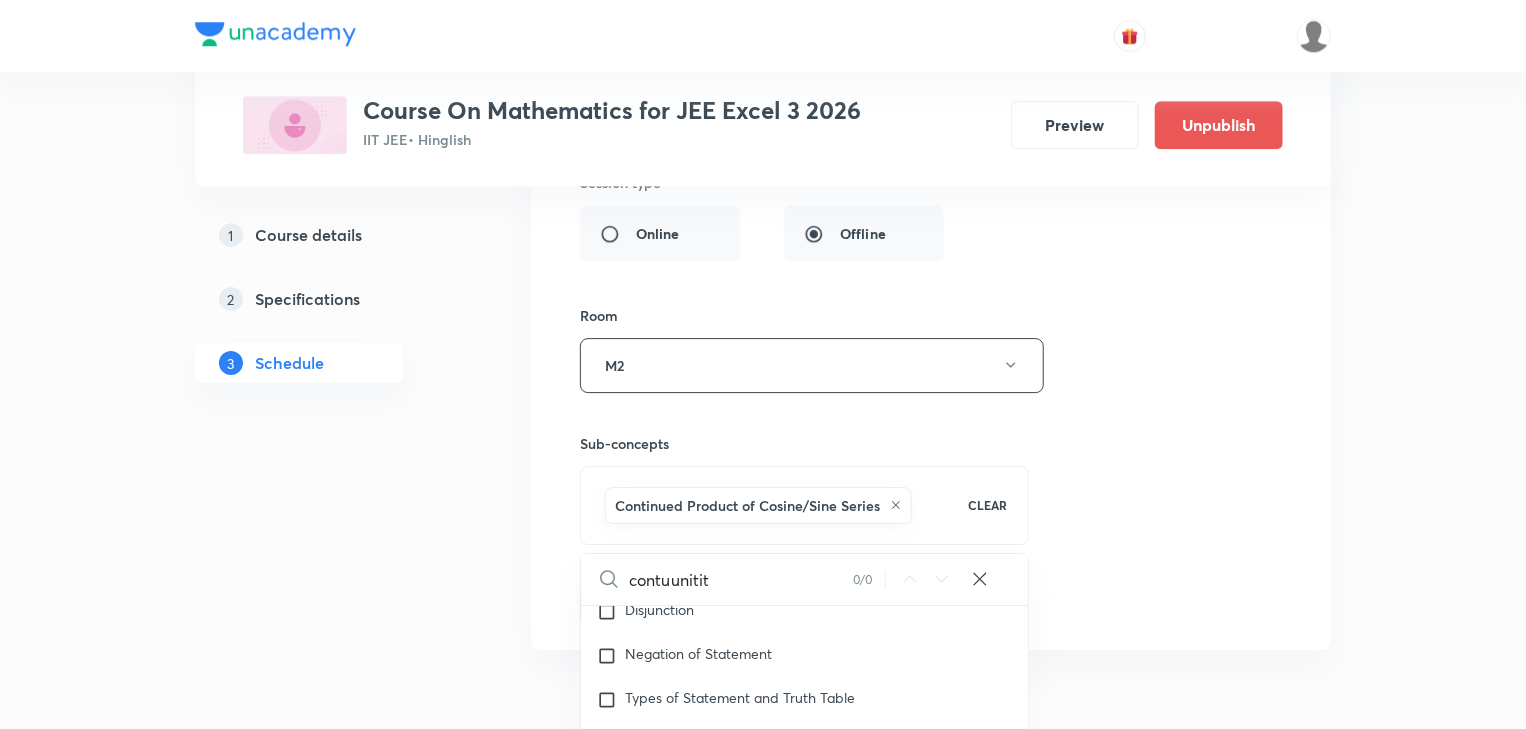 type on "contuunitity" 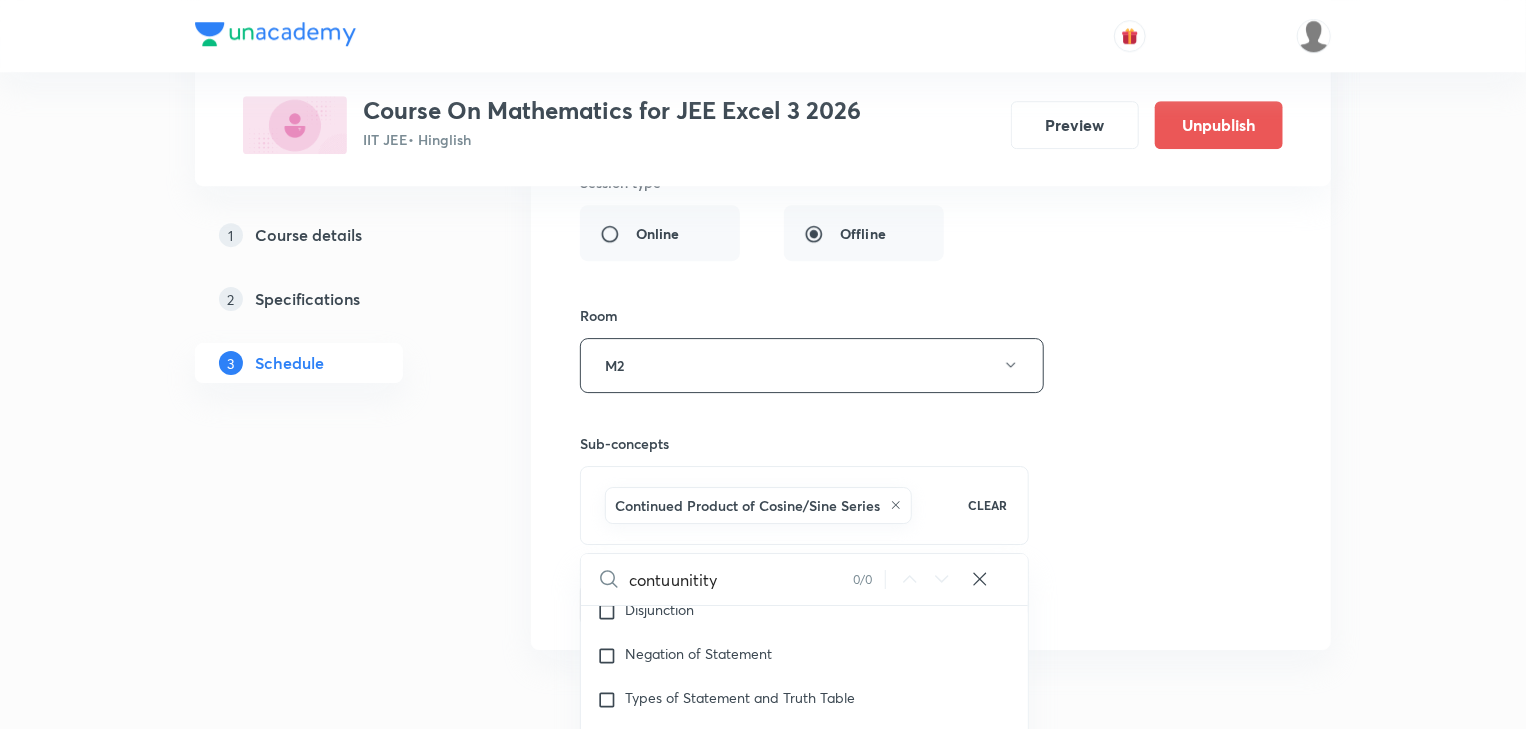 checkbox on "true" 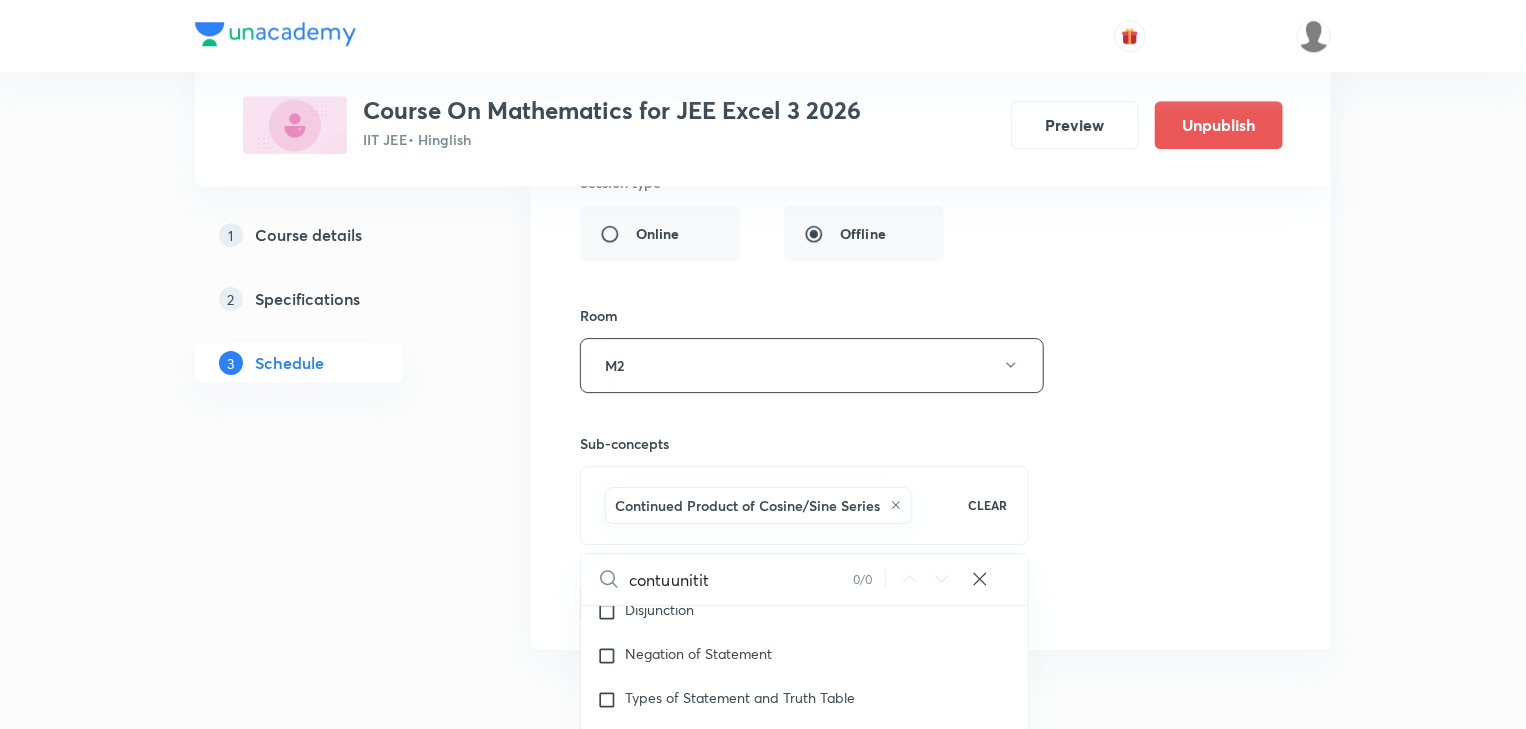 checkbox on "true" 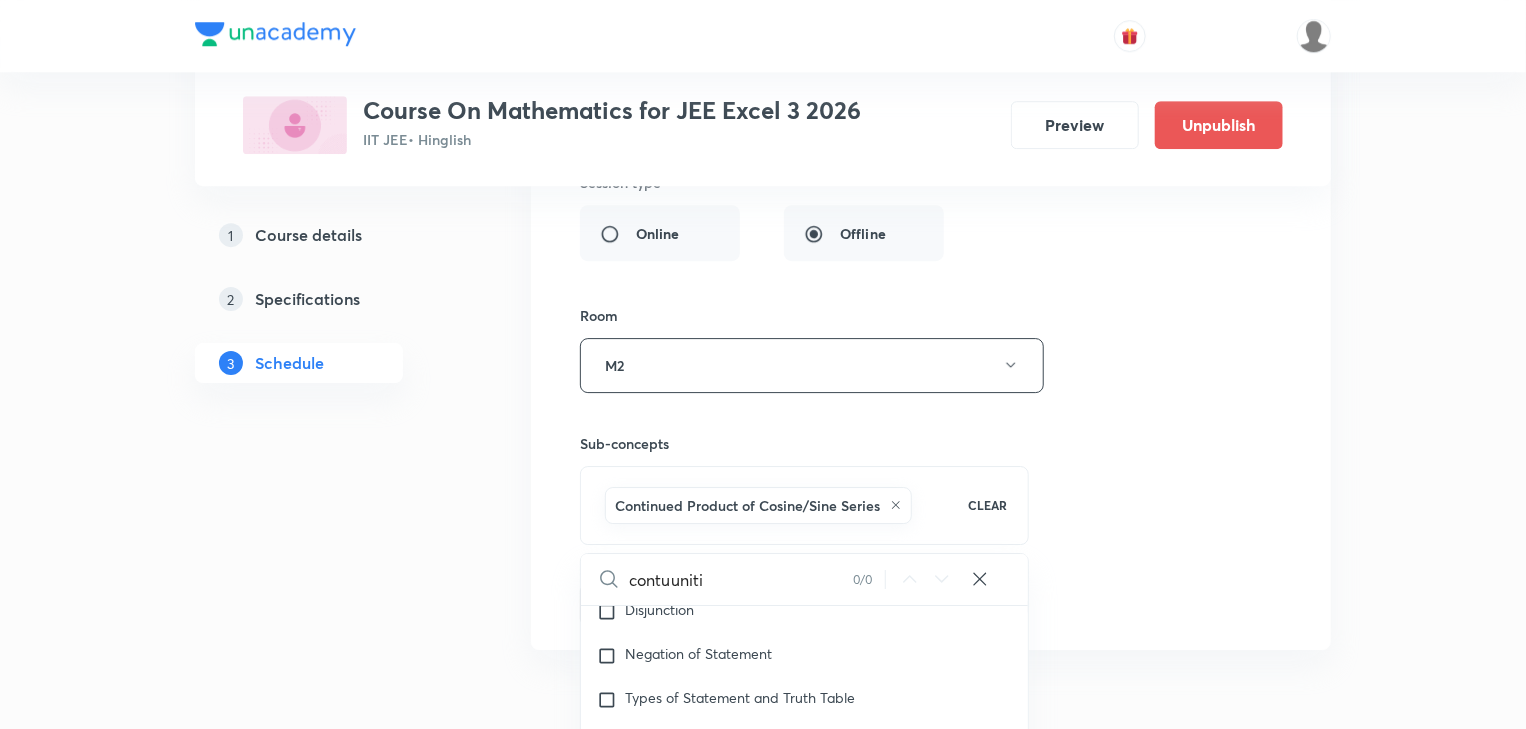 type on "contuunit" 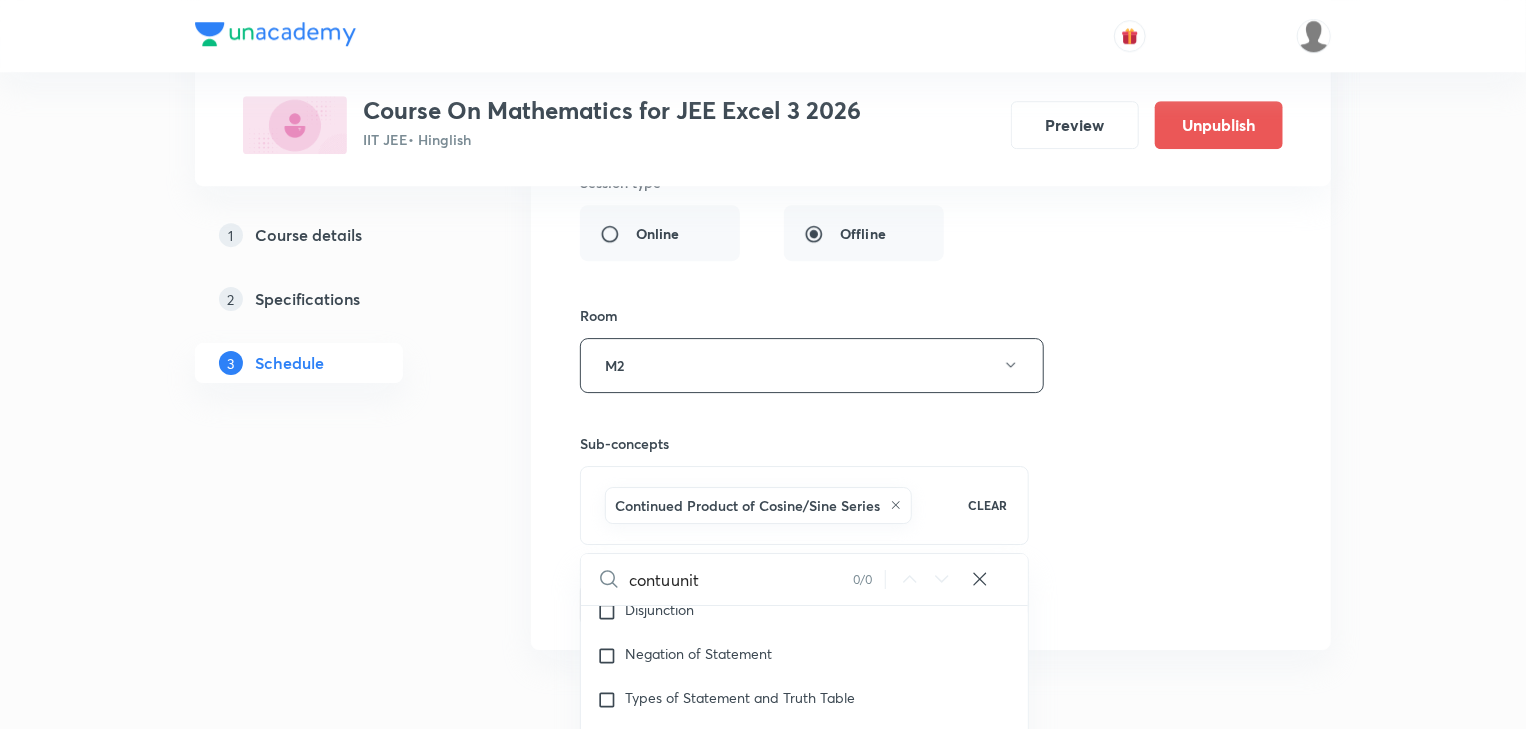 checkbox on "true" 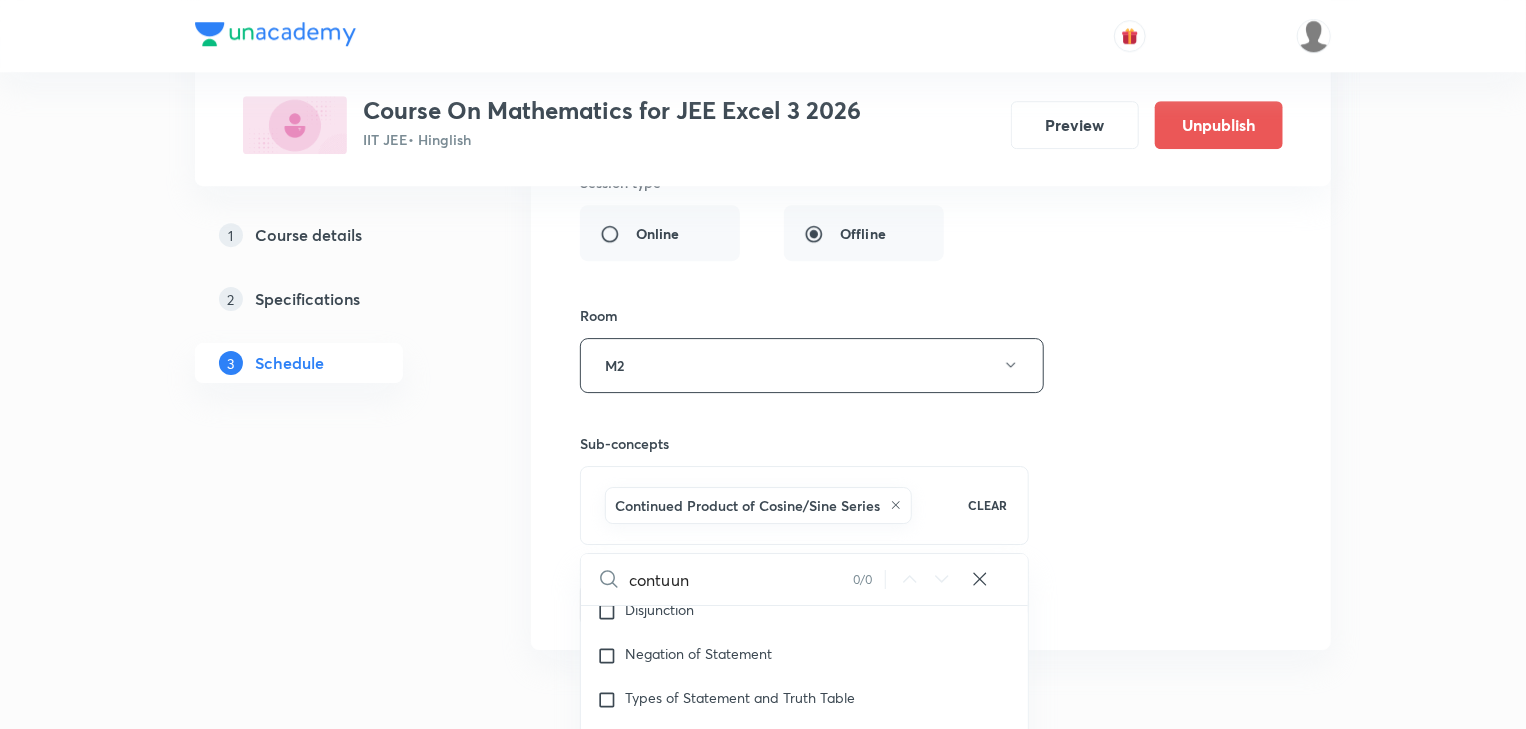 type on "contuu" 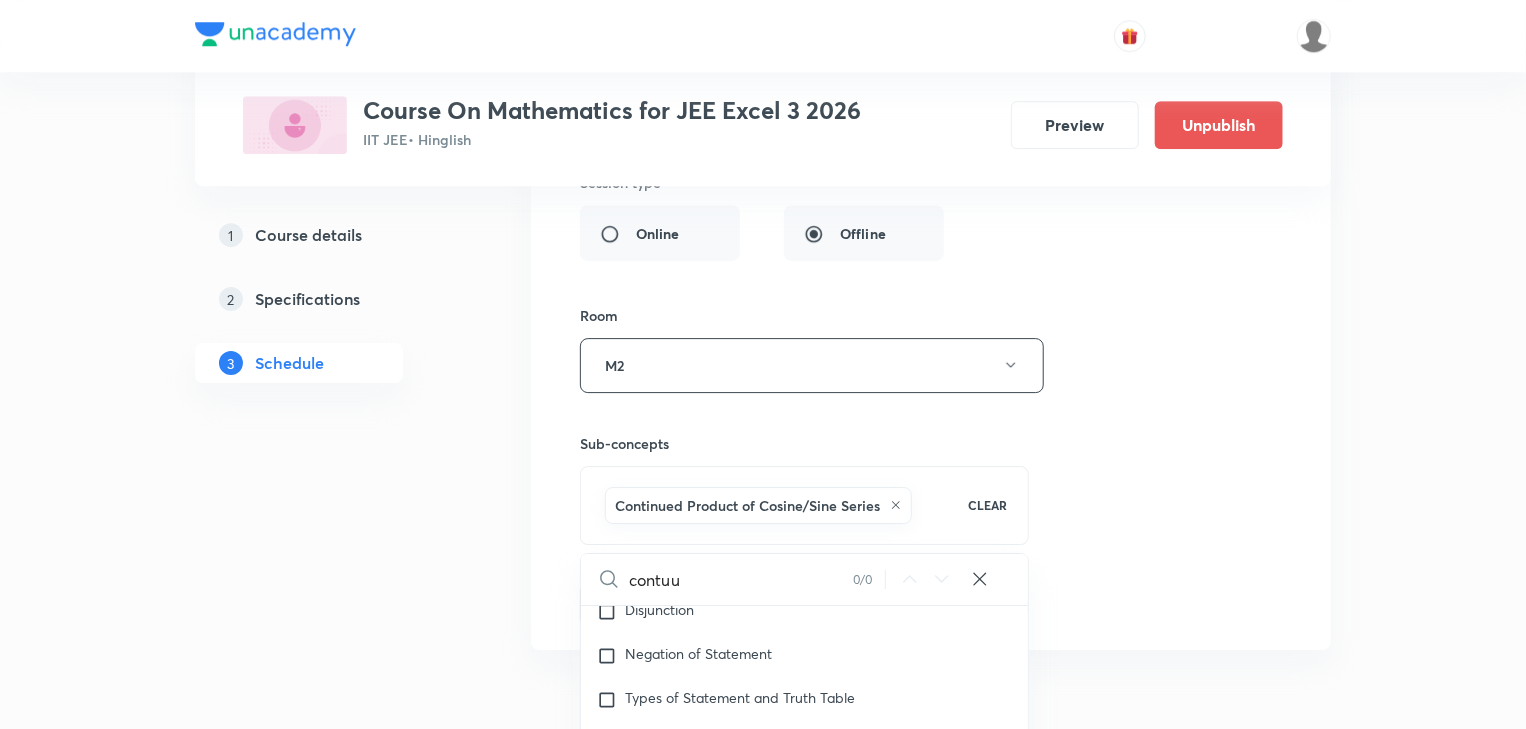 checkbox on "true" 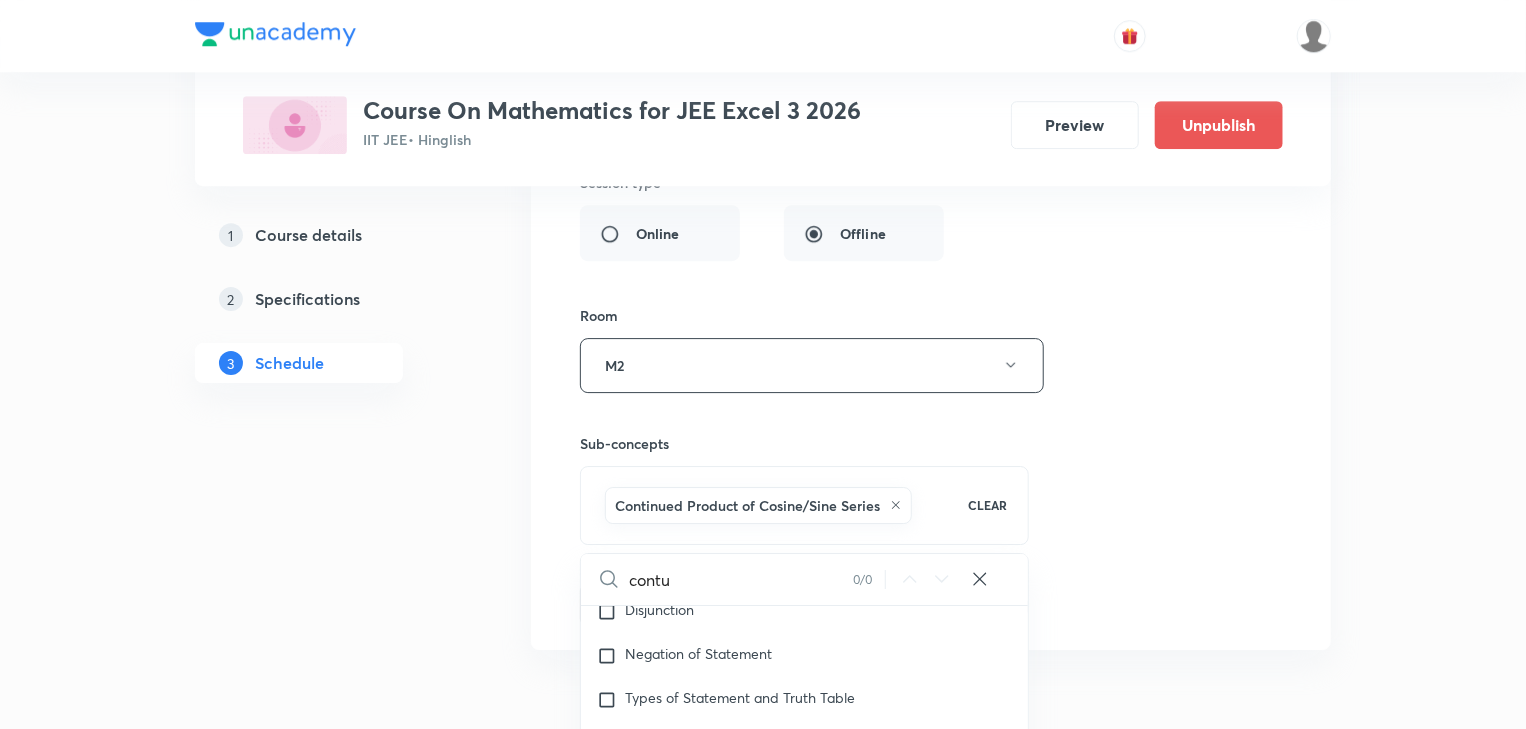 checkbox on "true" 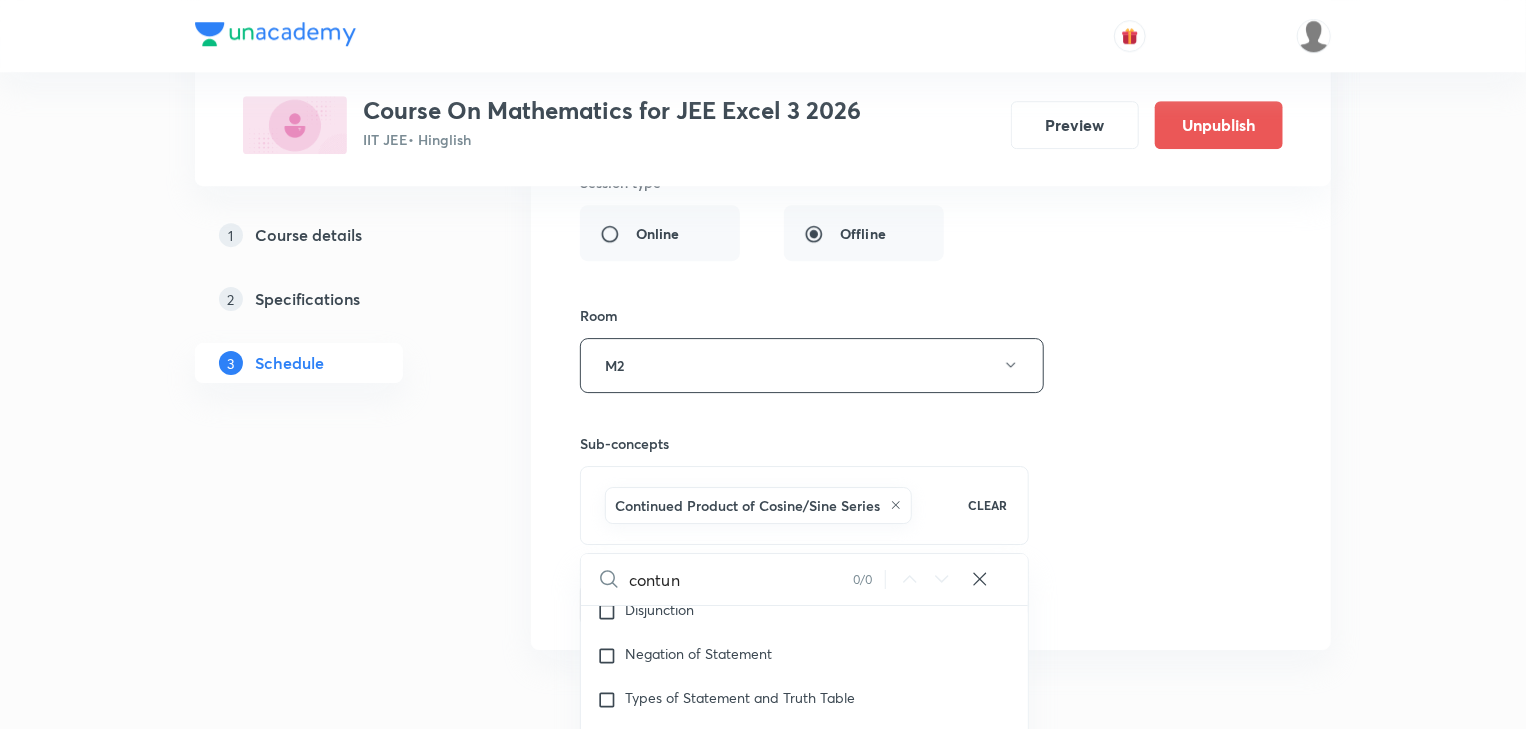 checkbox on "true" 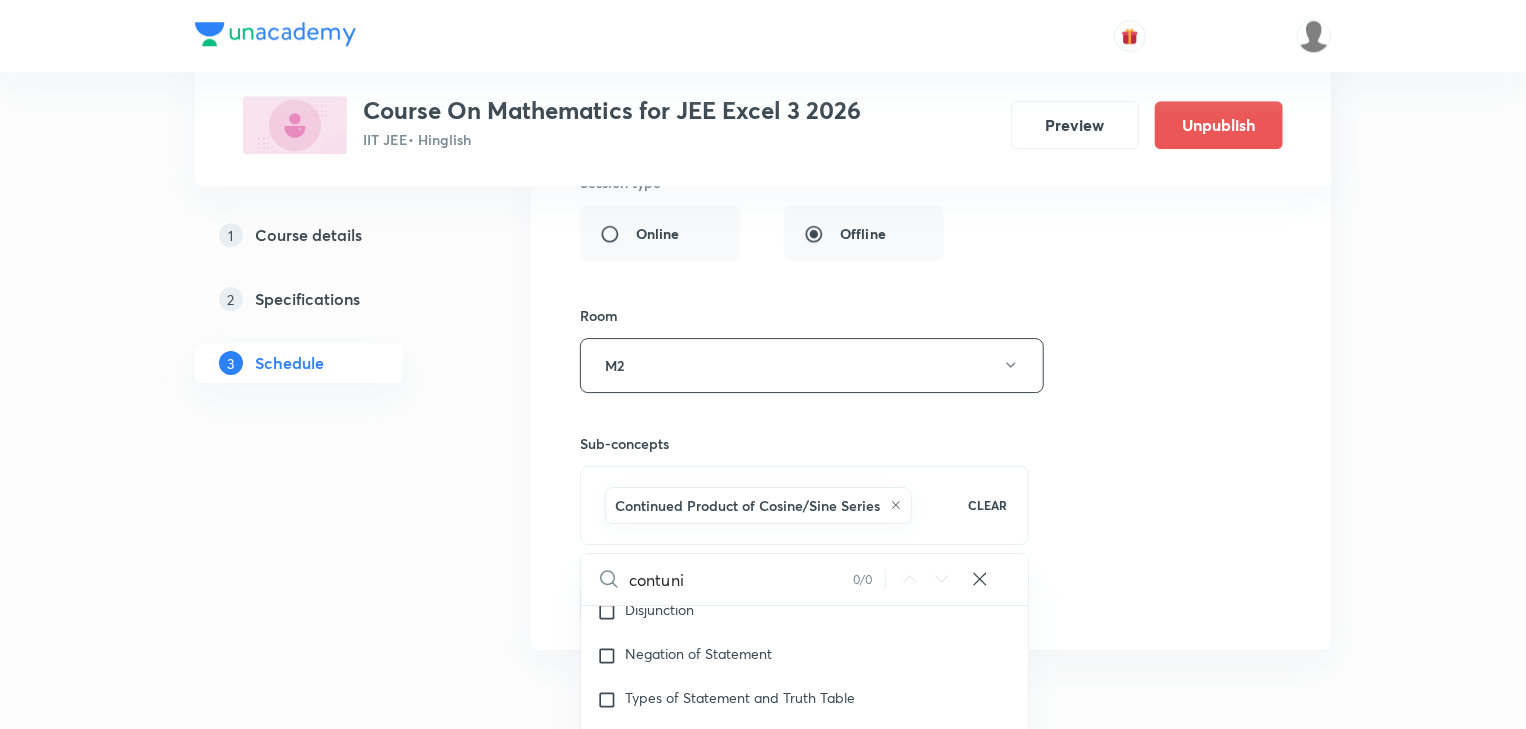 type on "contunit" 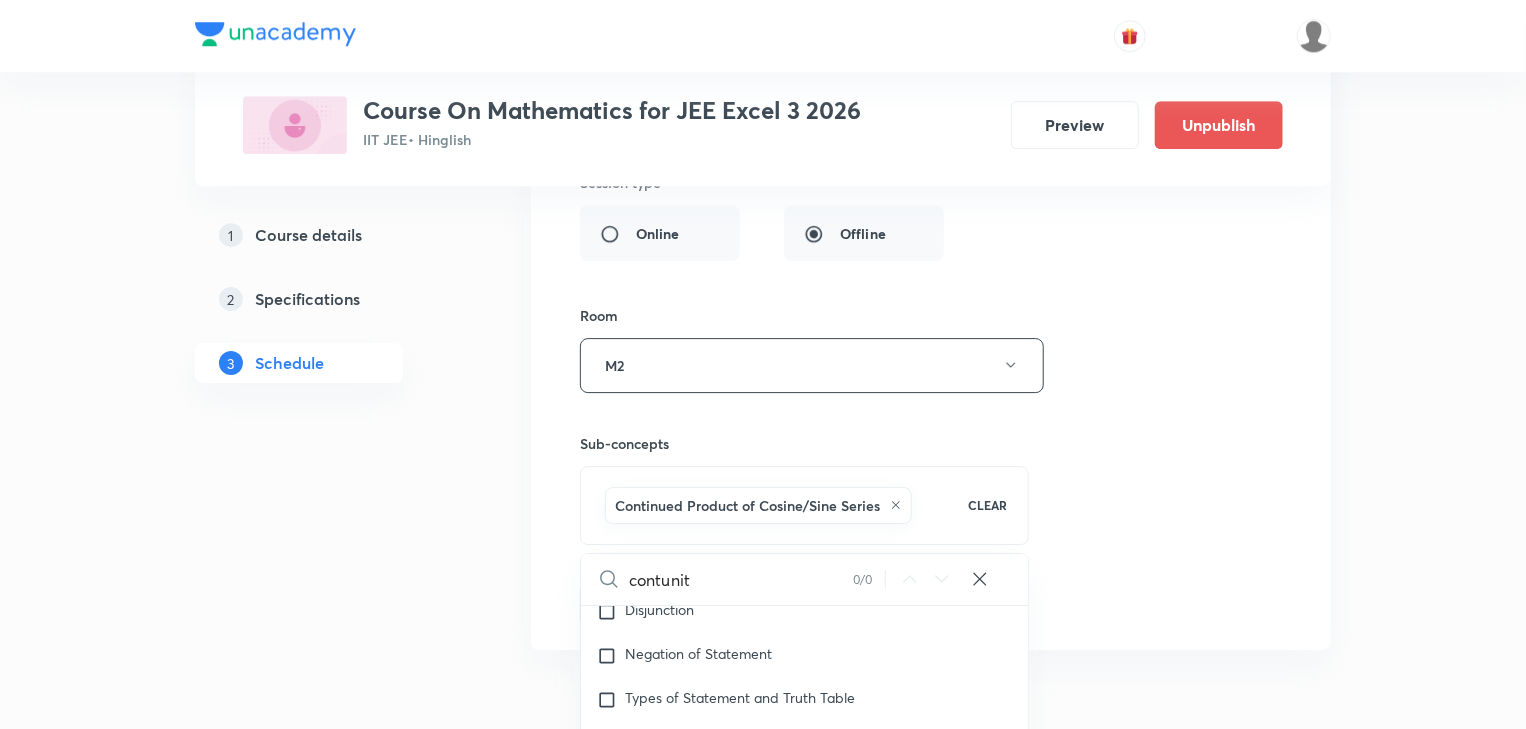 type on "contunity" 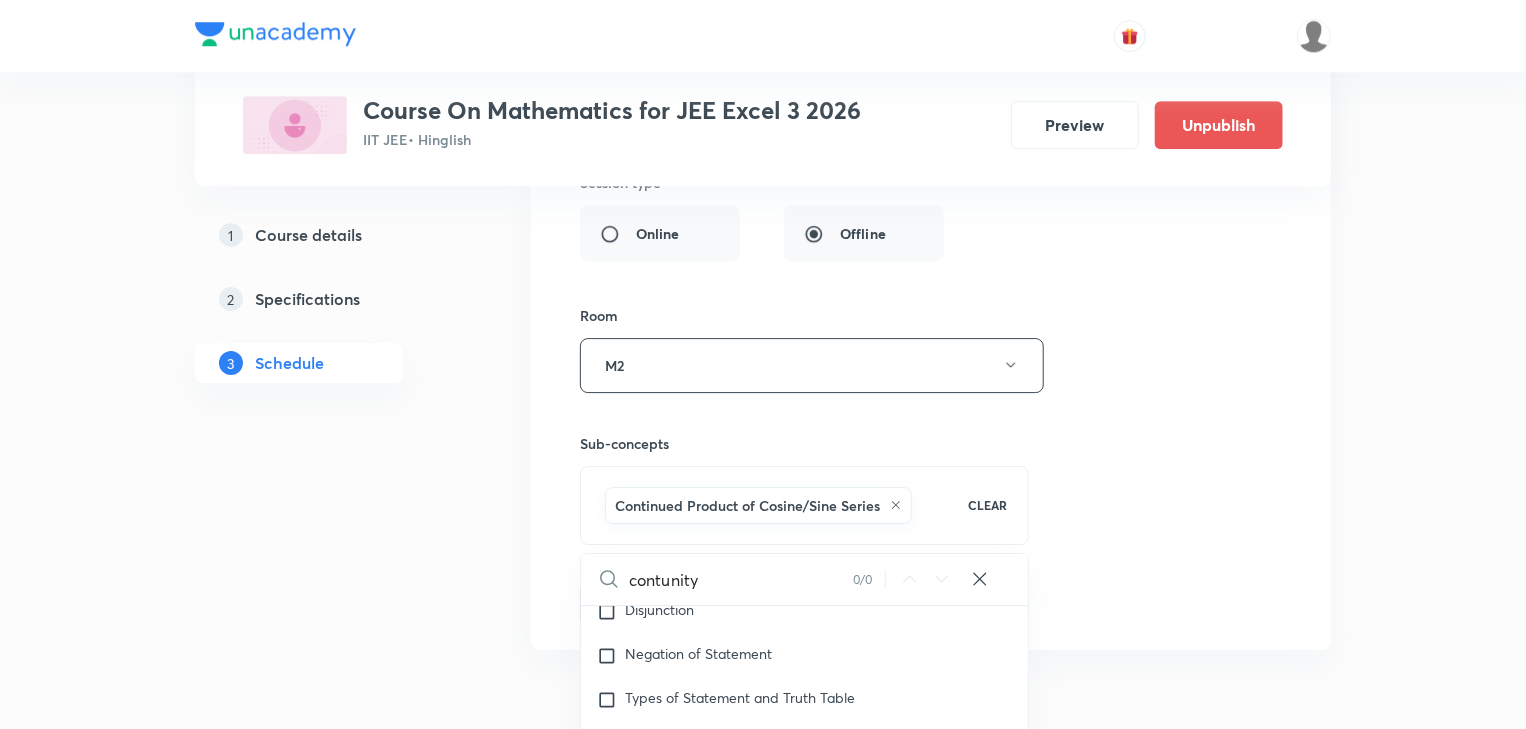 checkbox on "true" 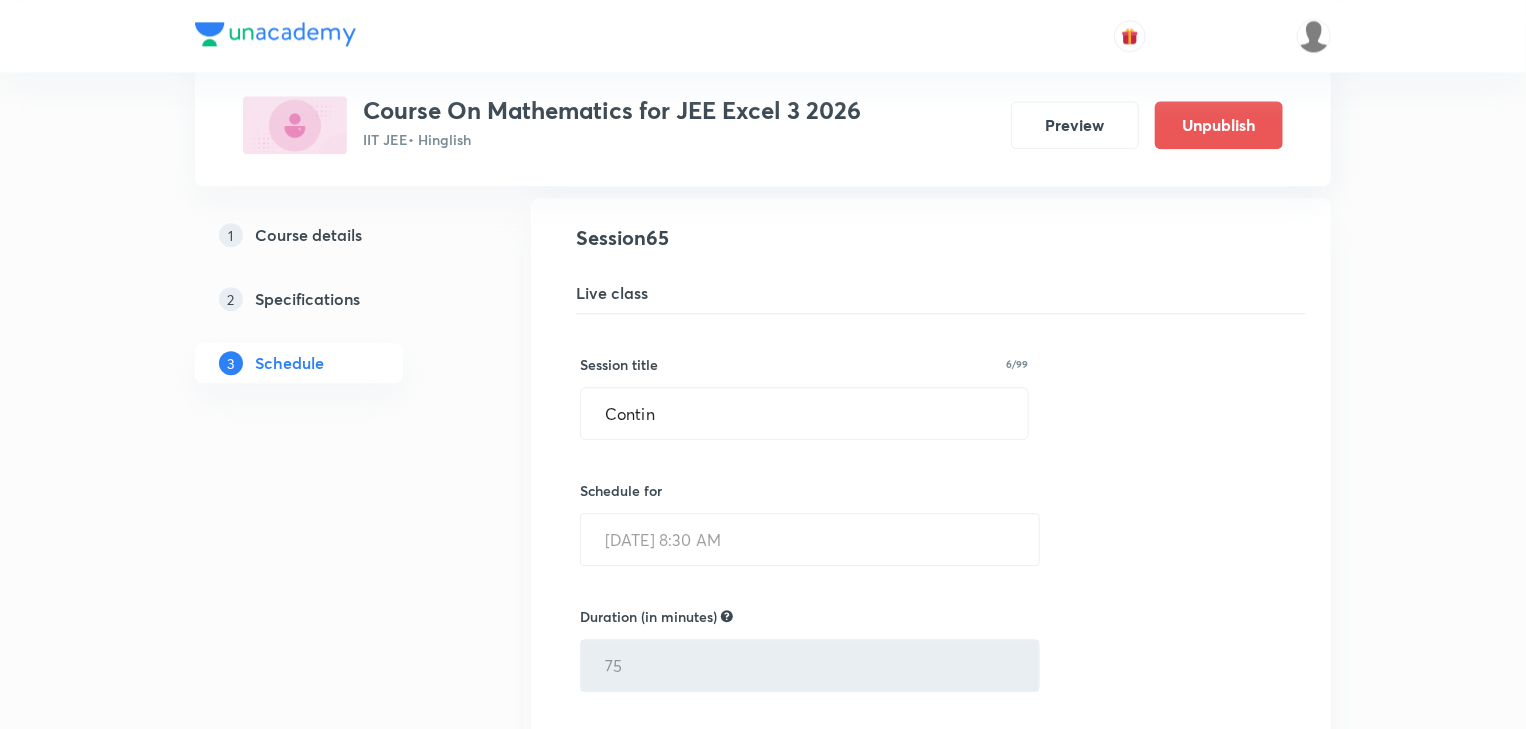 scroll, scrollTop: 9973, scrollLeft: 0, axis: vertical 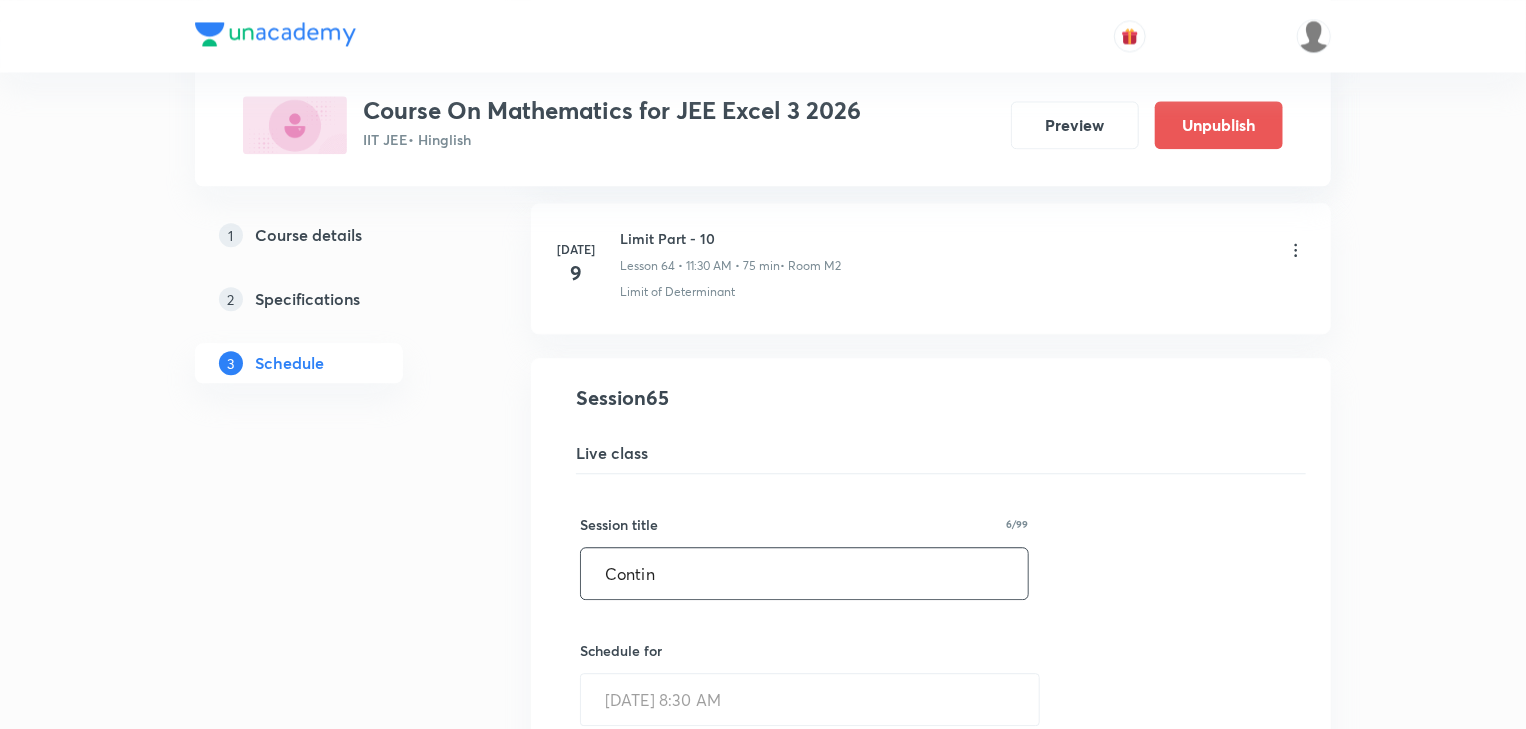 type on "contunity" 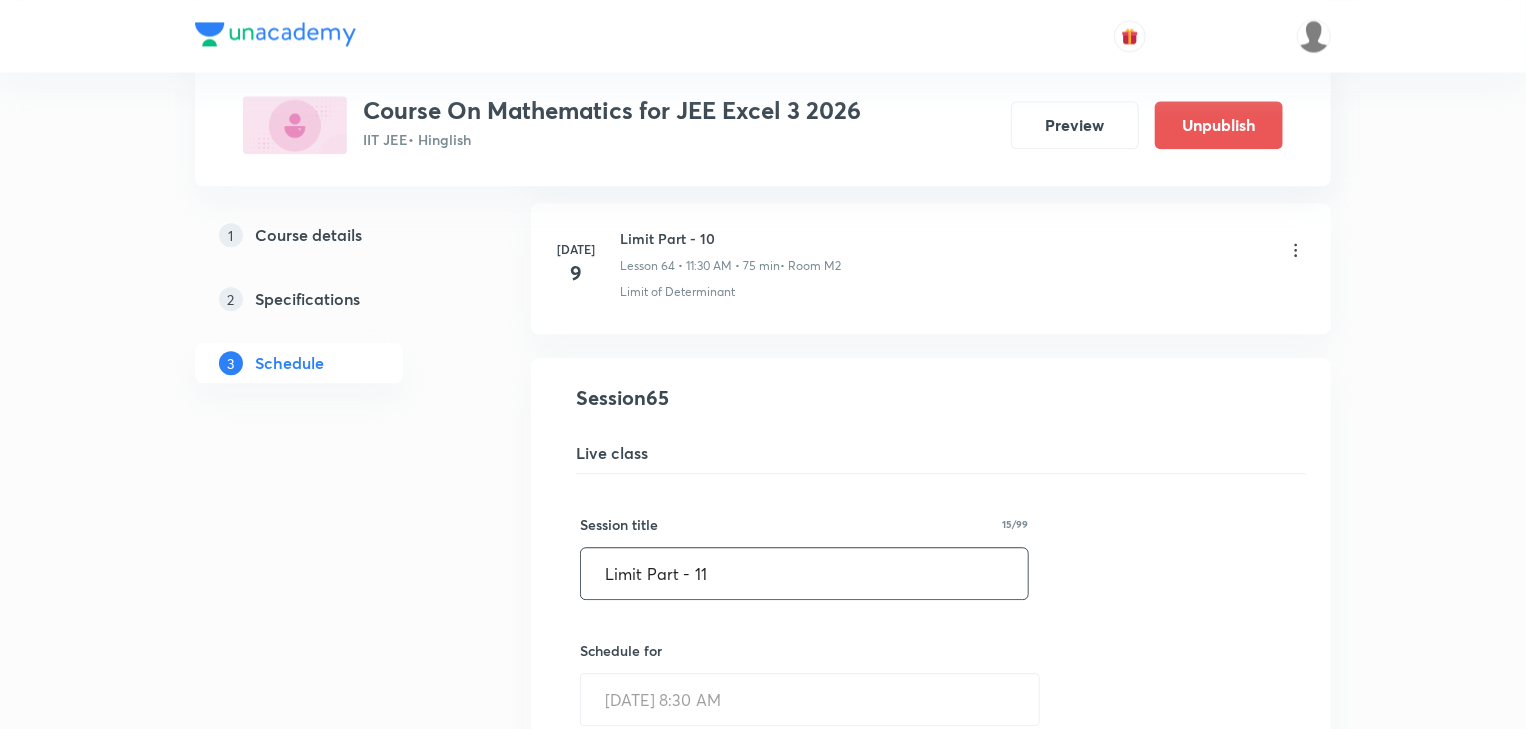 drag, startPoint x: 724, startPoint y: 541, endPoint x: 572, endPoint y: 546, distance: 152.08221 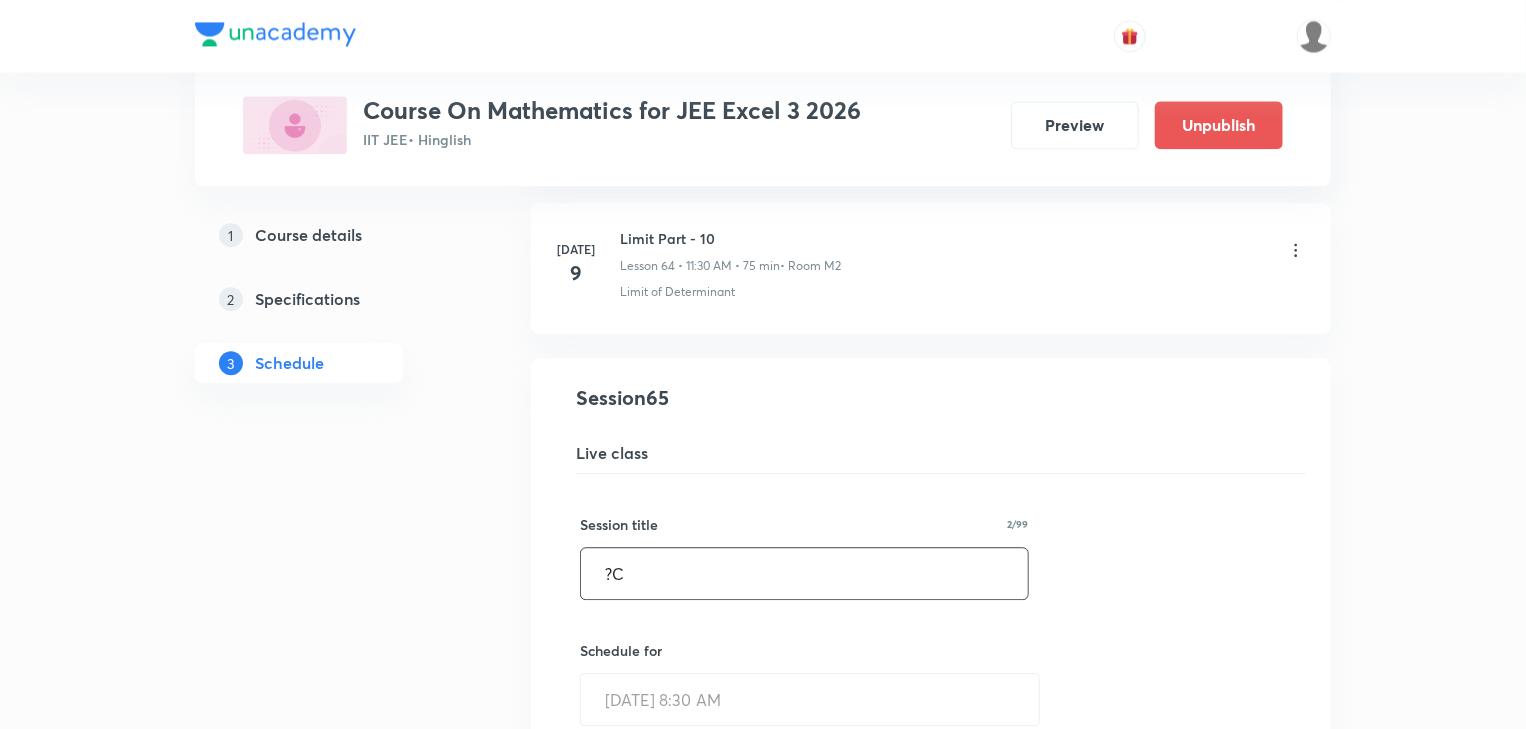 type on "?" 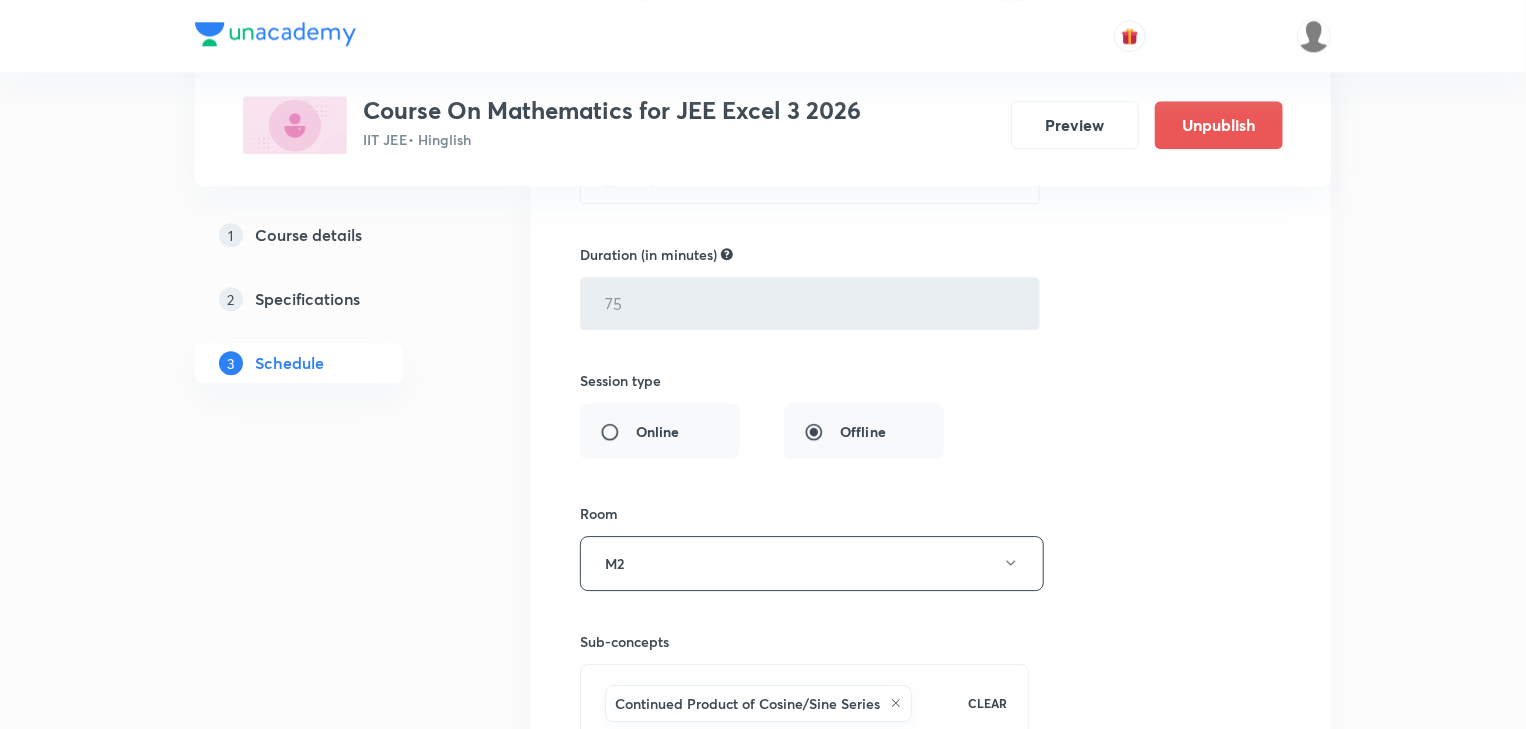 scroll, scrollTop: 10773, scrollLeft: 0, axis: vertical 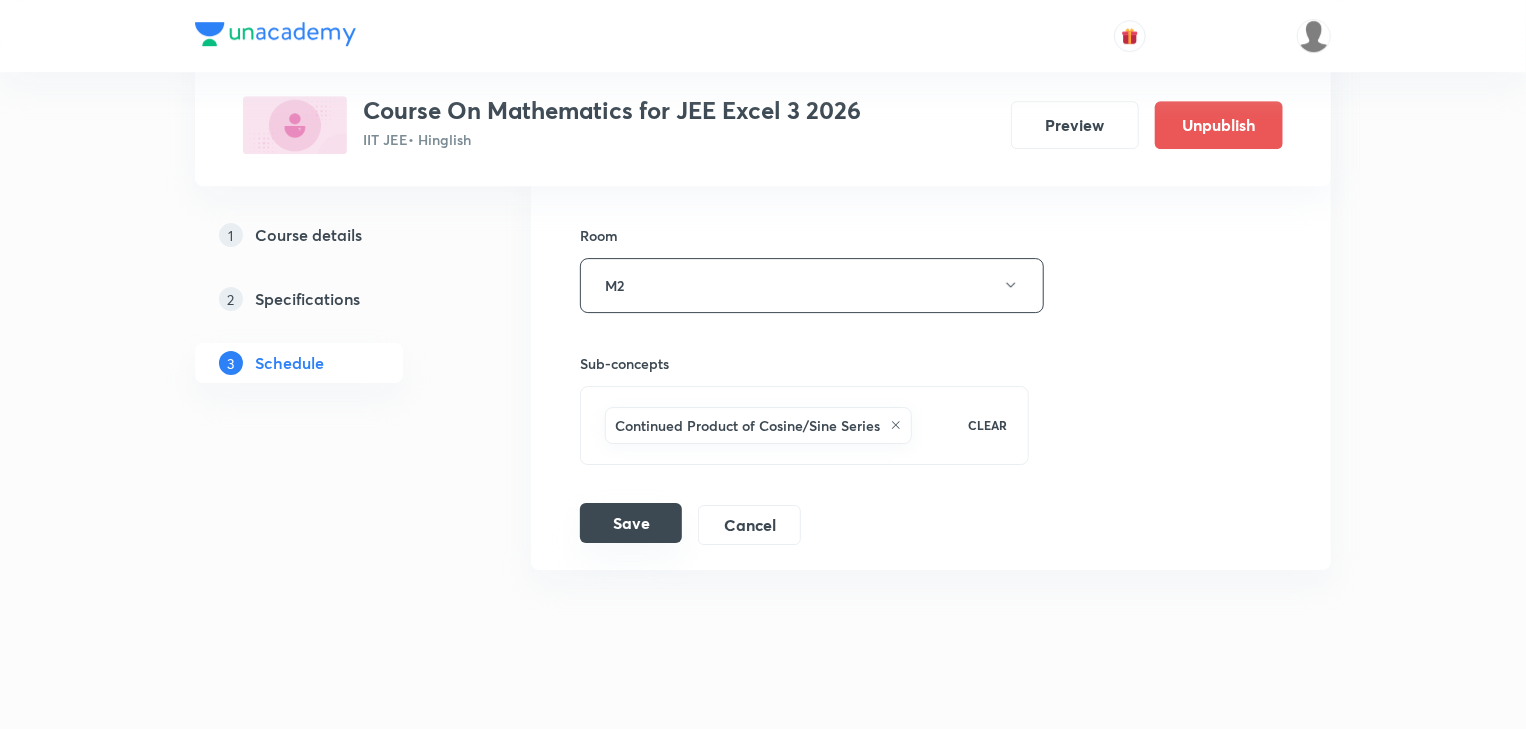type on "Contunity part - 1" 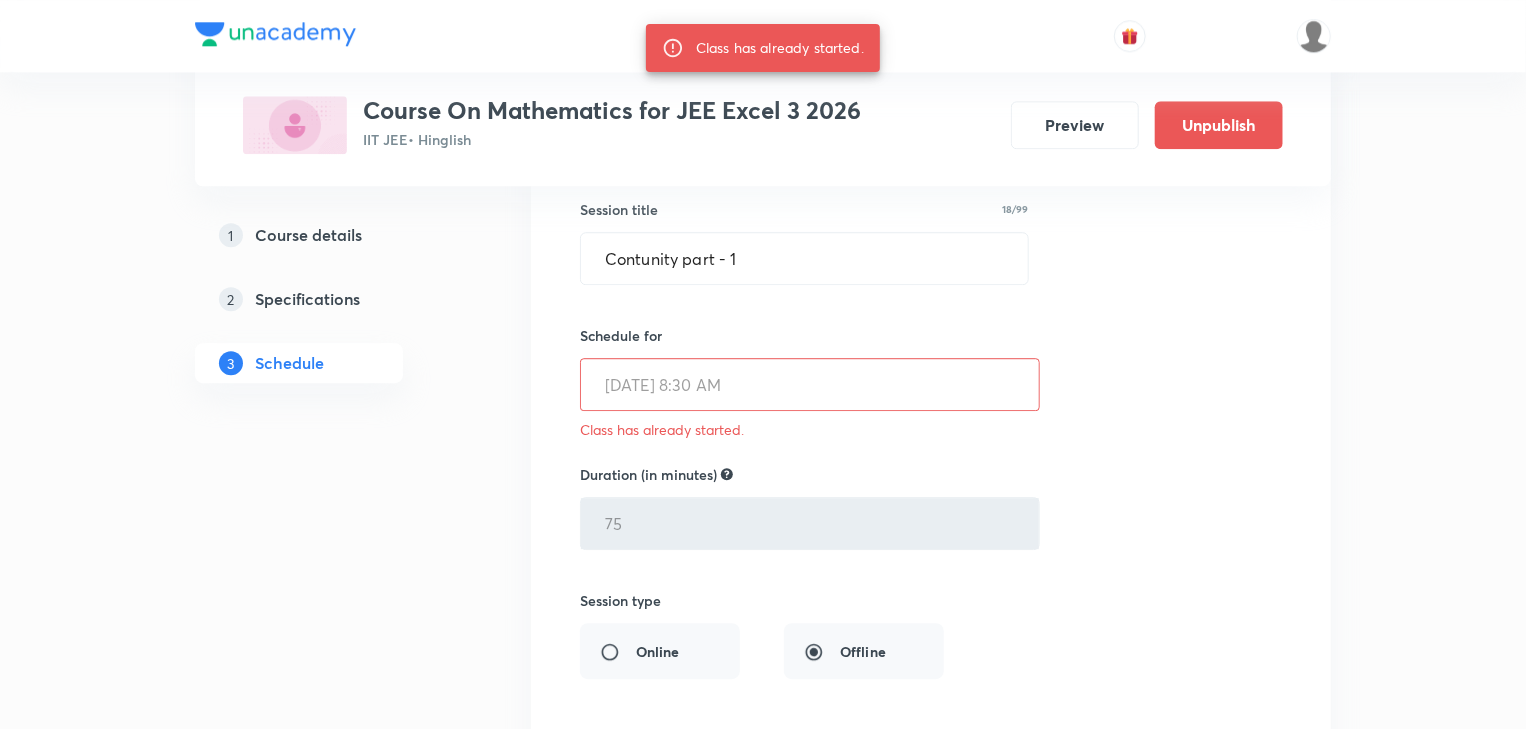scroll, scrollTop: 10133, scrollLeft: 0, axis: vertical 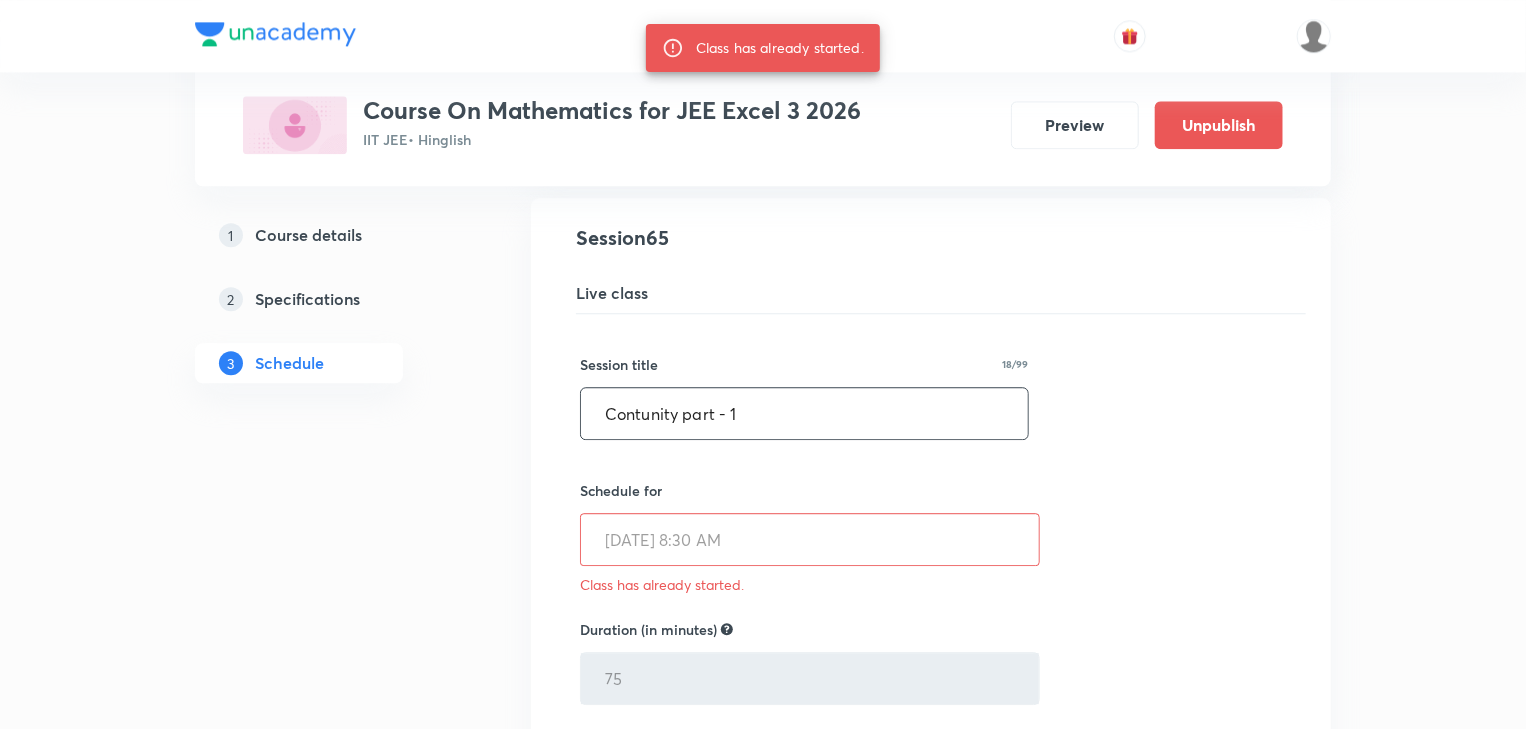 drag, startPoint x: 753, startPoint y: 386, endPoint x: 550, endPoint y: 388, distance: 203.00986 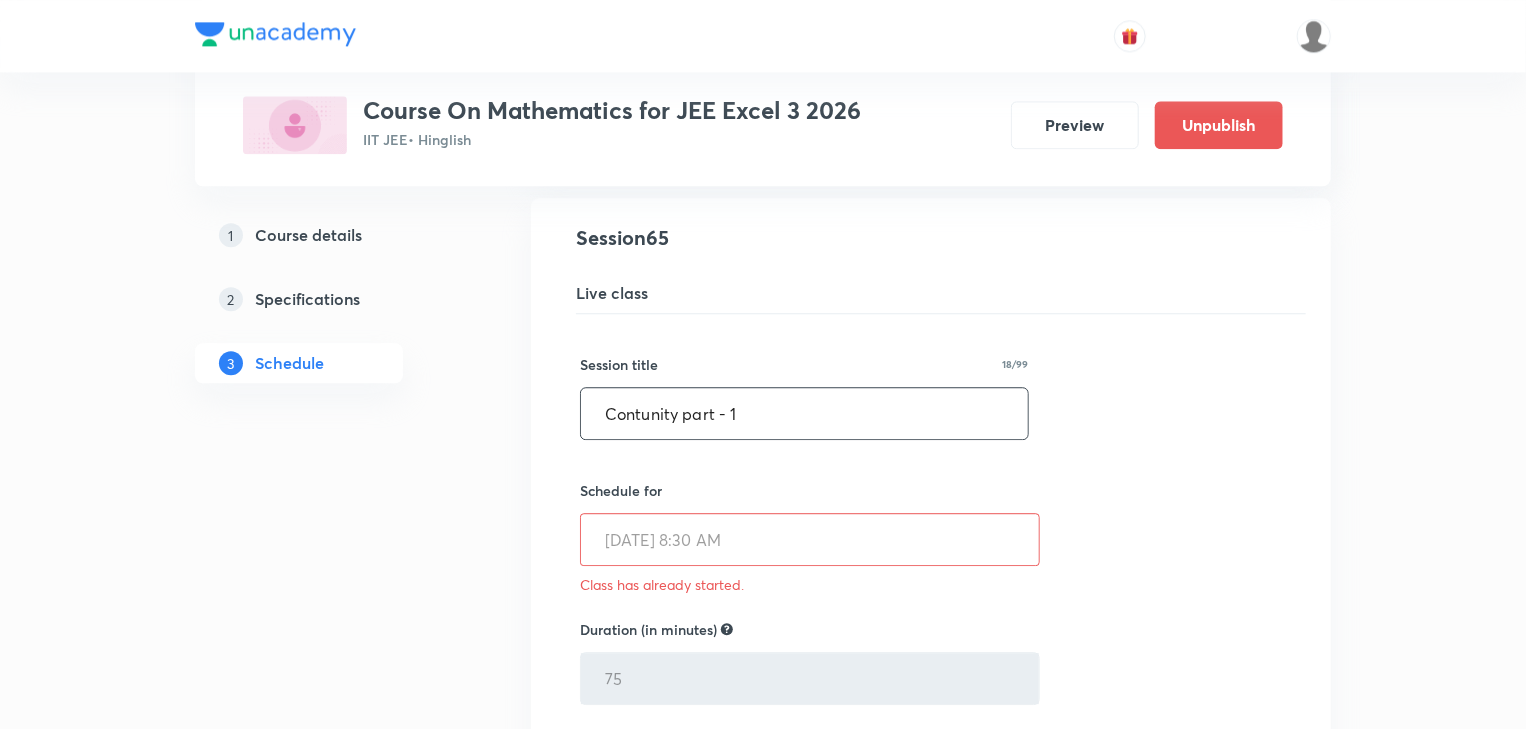 drag, startPoint x: 756, startPoint y: 396, endPoint x: 487, endPoint y: 373, distance: 269.98148 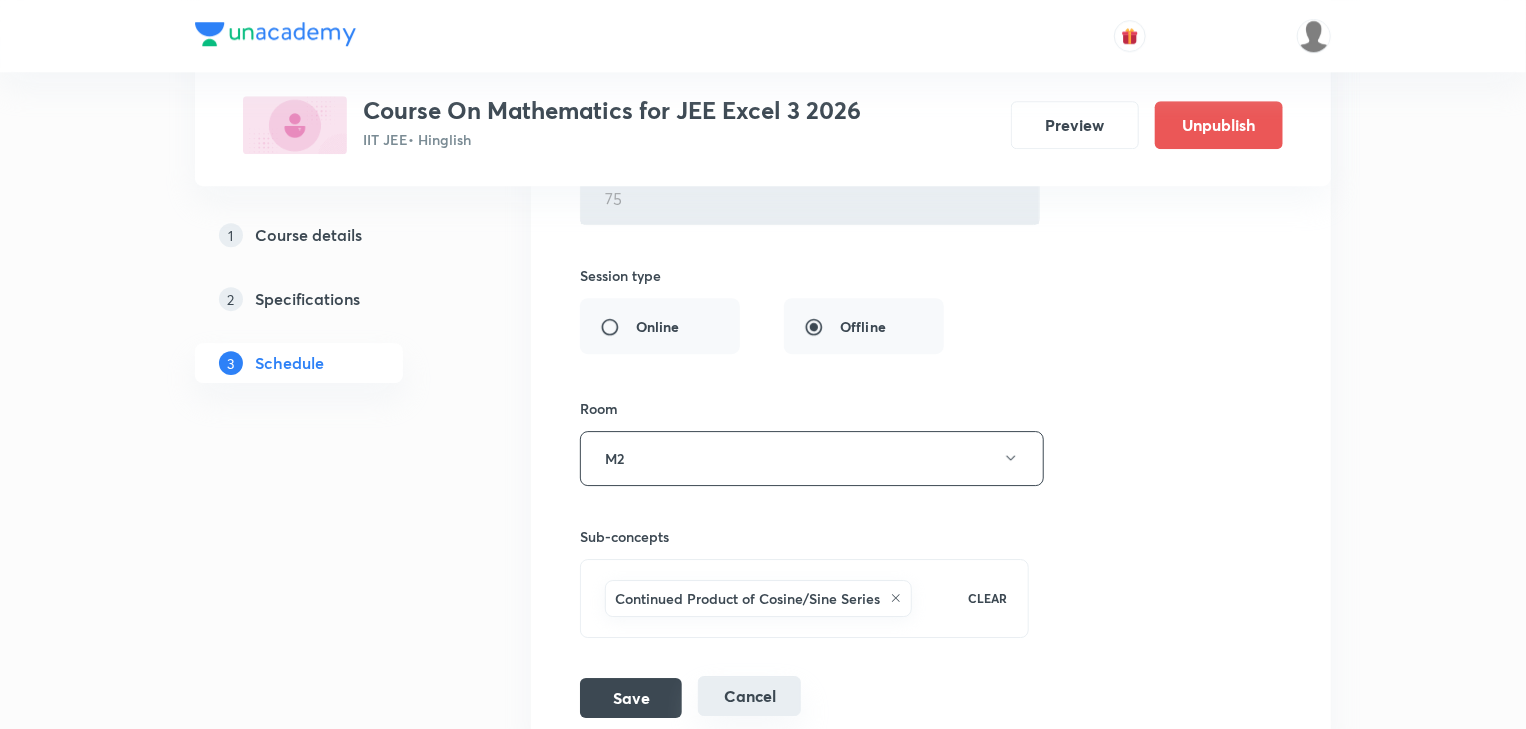 click on "Cancel" at bounding box center (749, 696) 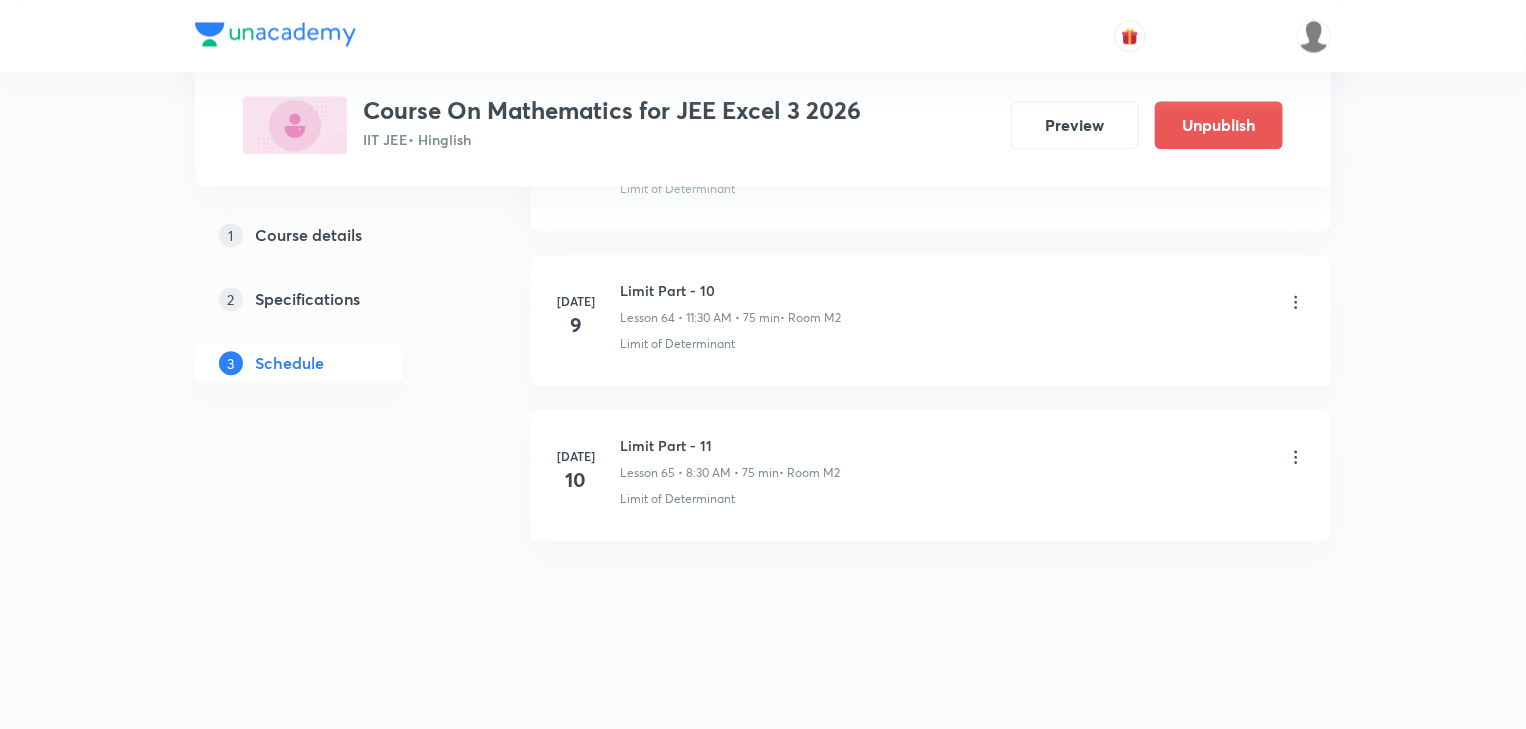scroll, scrollTop: 10007, scrollLeft: 0, axis: vertical 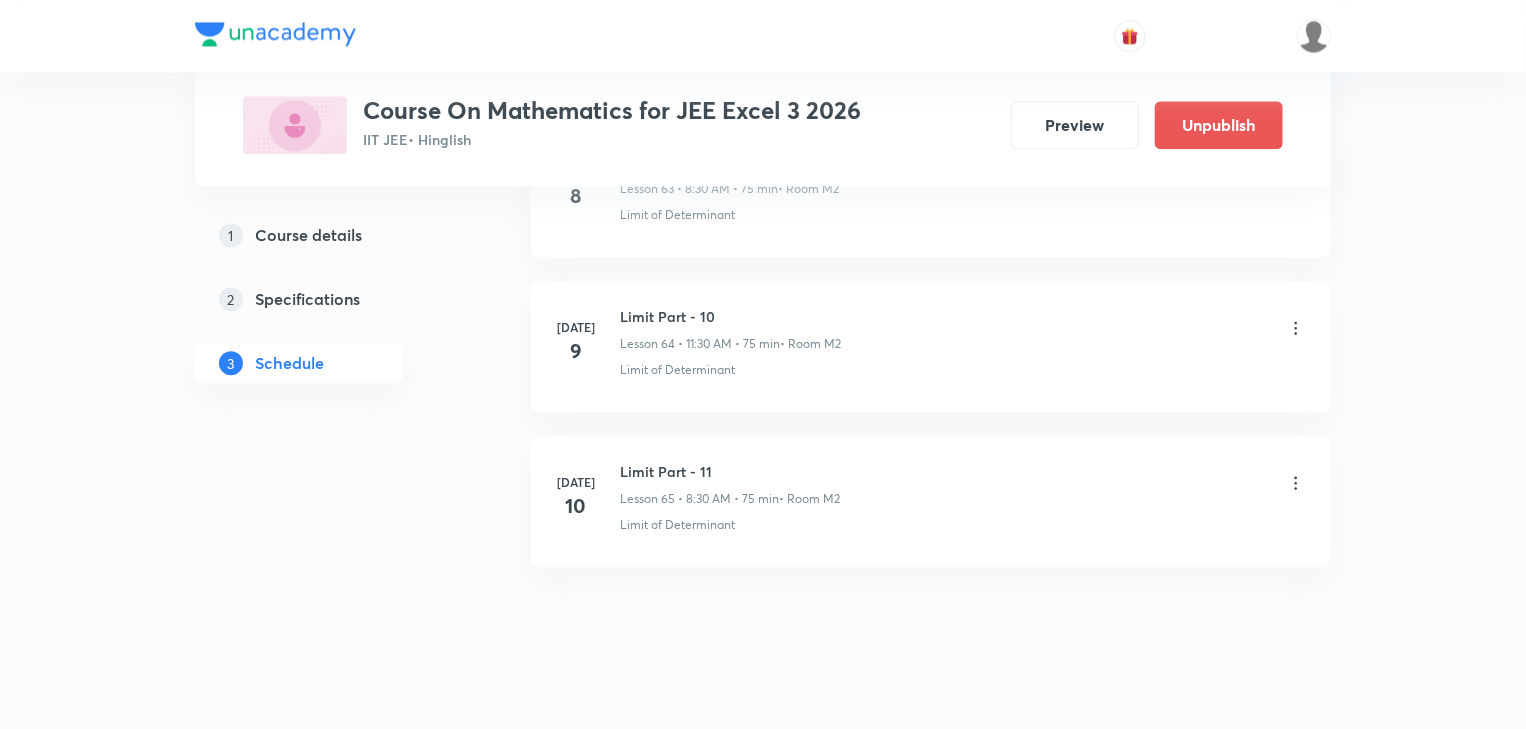 click 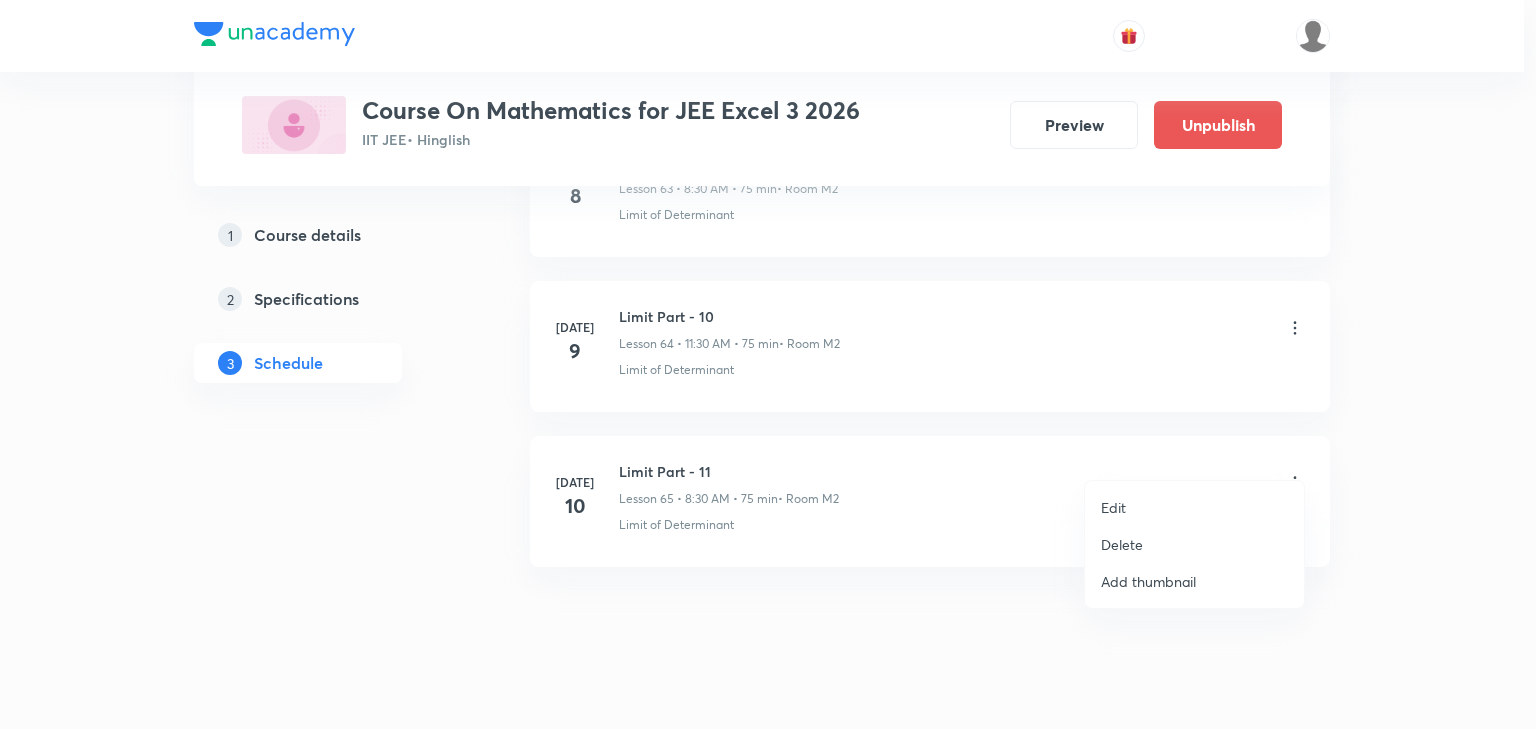 click on "Delete" at bounding box center [1122, 544] 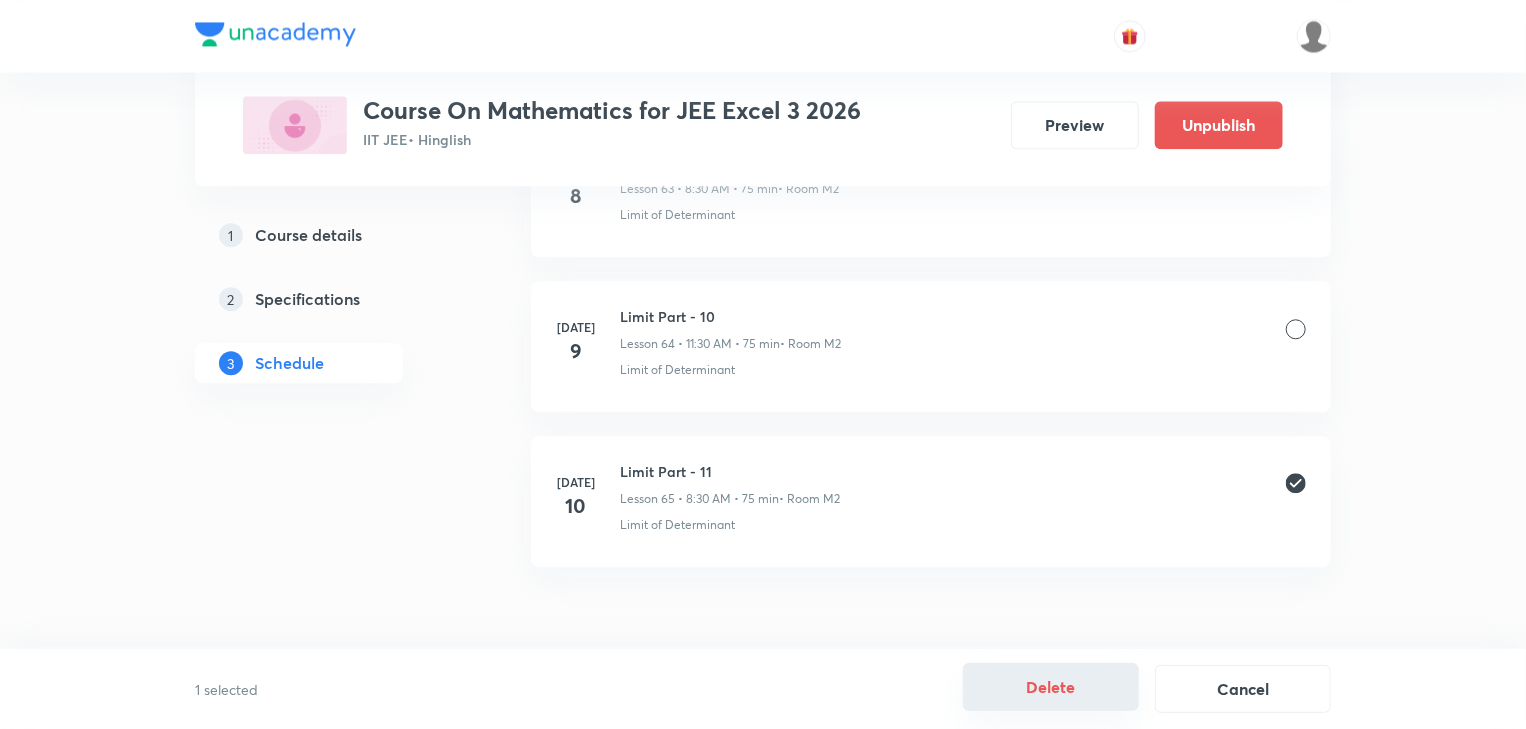 click on "Delete" at bounding box center [1051, 687] 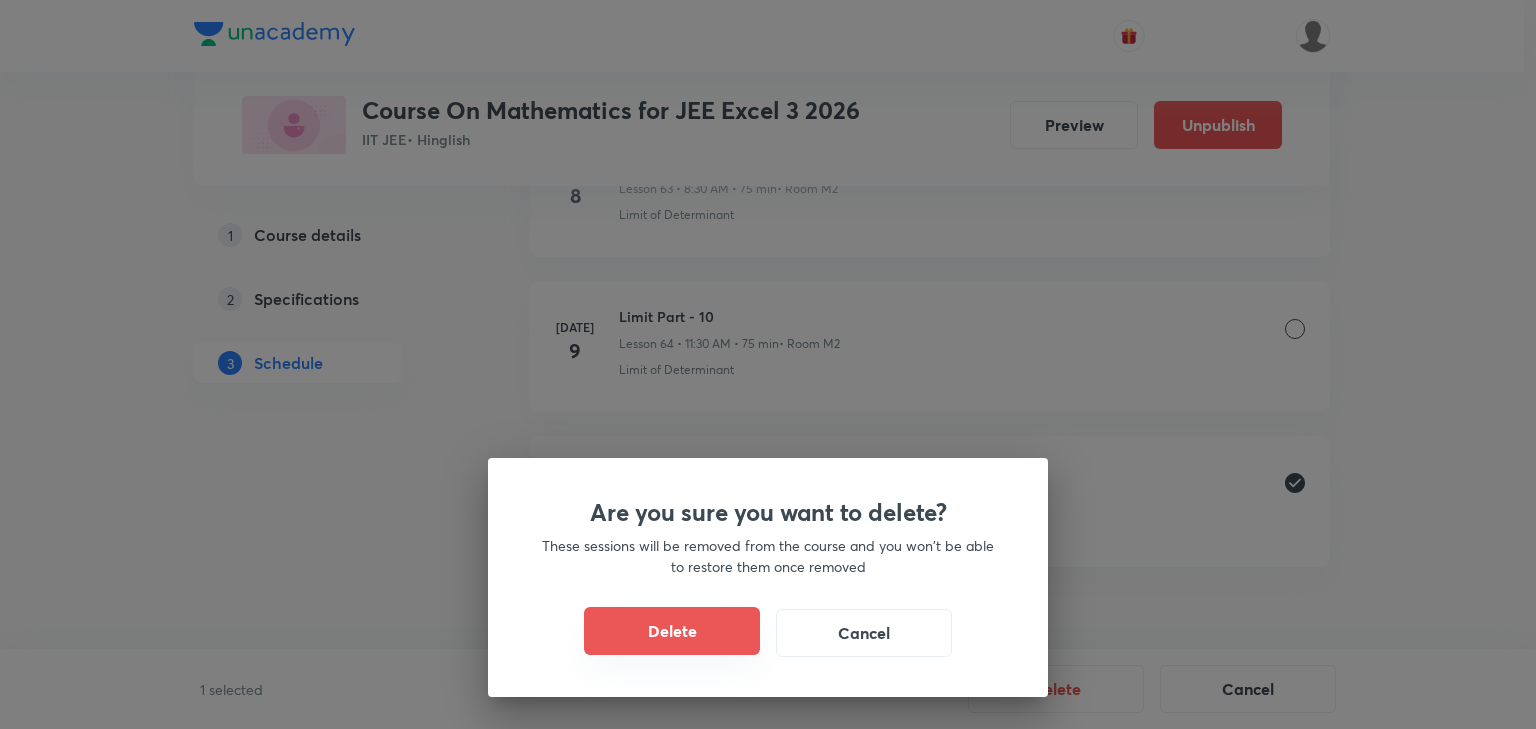 click on "Delete" at bounding box center (672, 631) 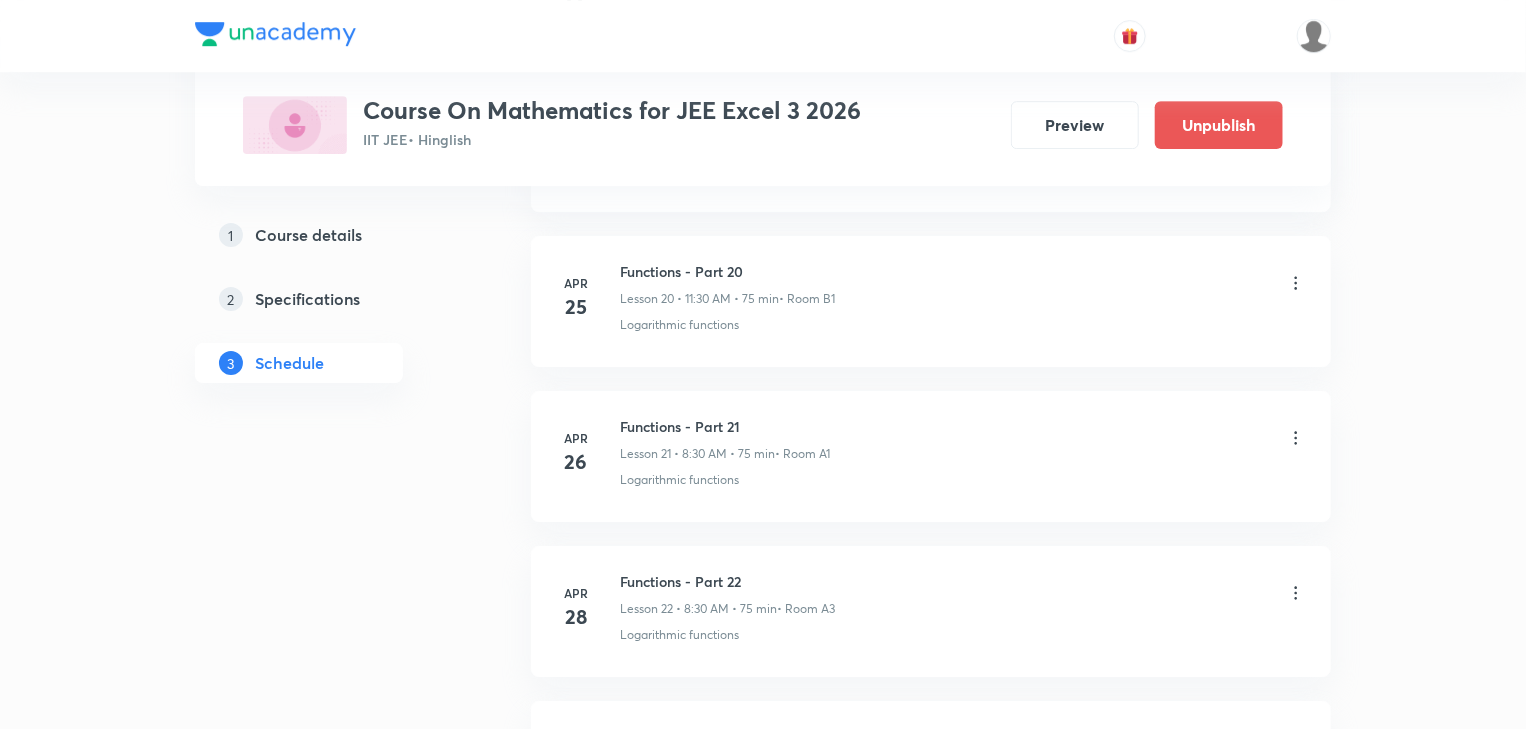scroll, scrollTop: 0, scrollLeft: 0, axis: both 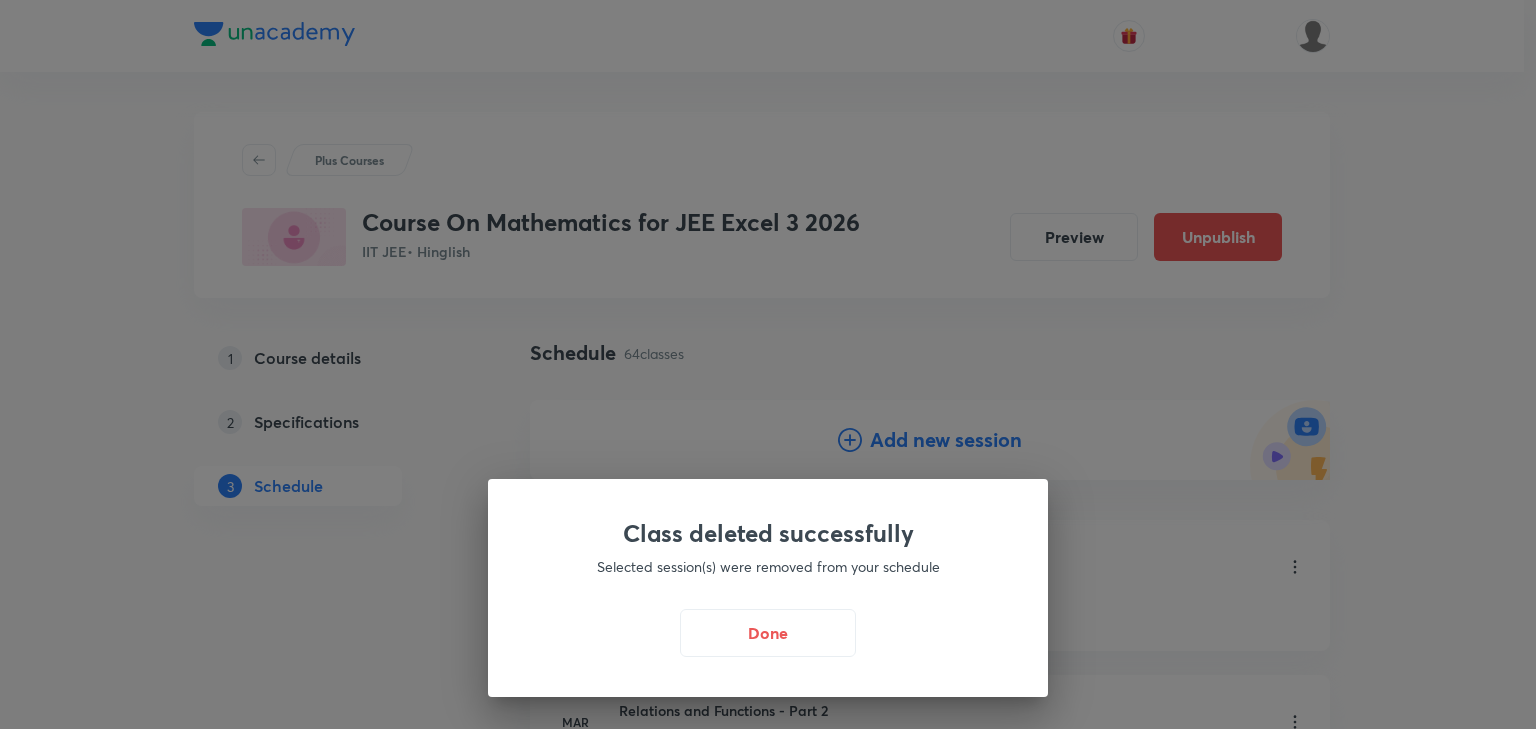 click on "Plus Courses Course On Mathematics for JEE Excel 3 2026 IIT JEE  • Hinglish Preview Unpublish 1 Course details 2 Specifications 3 Schedule Schedule 64  classes Add new session [DATE] Relations and Functions - Part 1 Lesson 1 • 11:30 AM • 75 min  • Room A1 Relations and functions [DATE] Relations and Functions - Part 2 Lesson 2 • 11:30 AM • 75 min  • Room A1 Relations and functions [DATE] Relations and Functions - Part 3 Lesson 3 • 8:30 AM • 75 min  • Room A1 Relations and functions [DATE] Relations and Functions - Part 4 Lesson 4 • 10:00 AM • 75 min  • Room M1 Representation of Function [DATE] Relations and Functions - Part 5 Lesson 5 • 8:30 AM • 75 min  • Room A1 Relations and functions [DATE] Relations and Functions - Part 6 Lesson 6 • 8:55 AM • 50 min  • Room A2 Relations and functions [DATE] Functions - Part 7 Lesson 7 • 8:30 AM • 75 min  • Room A1 Relations and functions [DATE] Functions - Part 8 Lesson 8 • 8:30 AM • 75 min  • Room M1 [DATE] [DATE] Apr" at bounding box center (768, 5303) 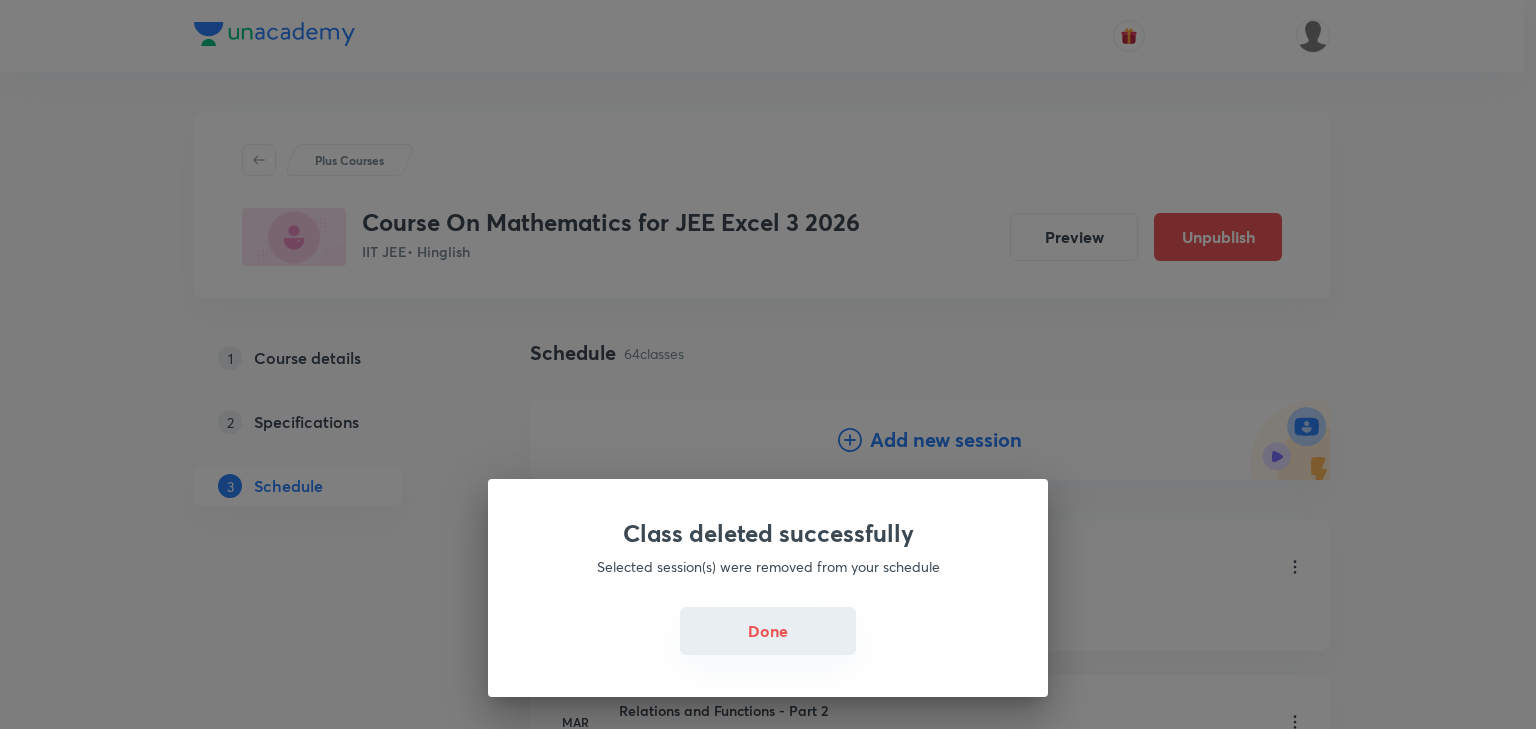 drag, startPoint x: 764, startPoint y: 616, endPoint x: 815, endPoint y: 598, distance: 54.08327 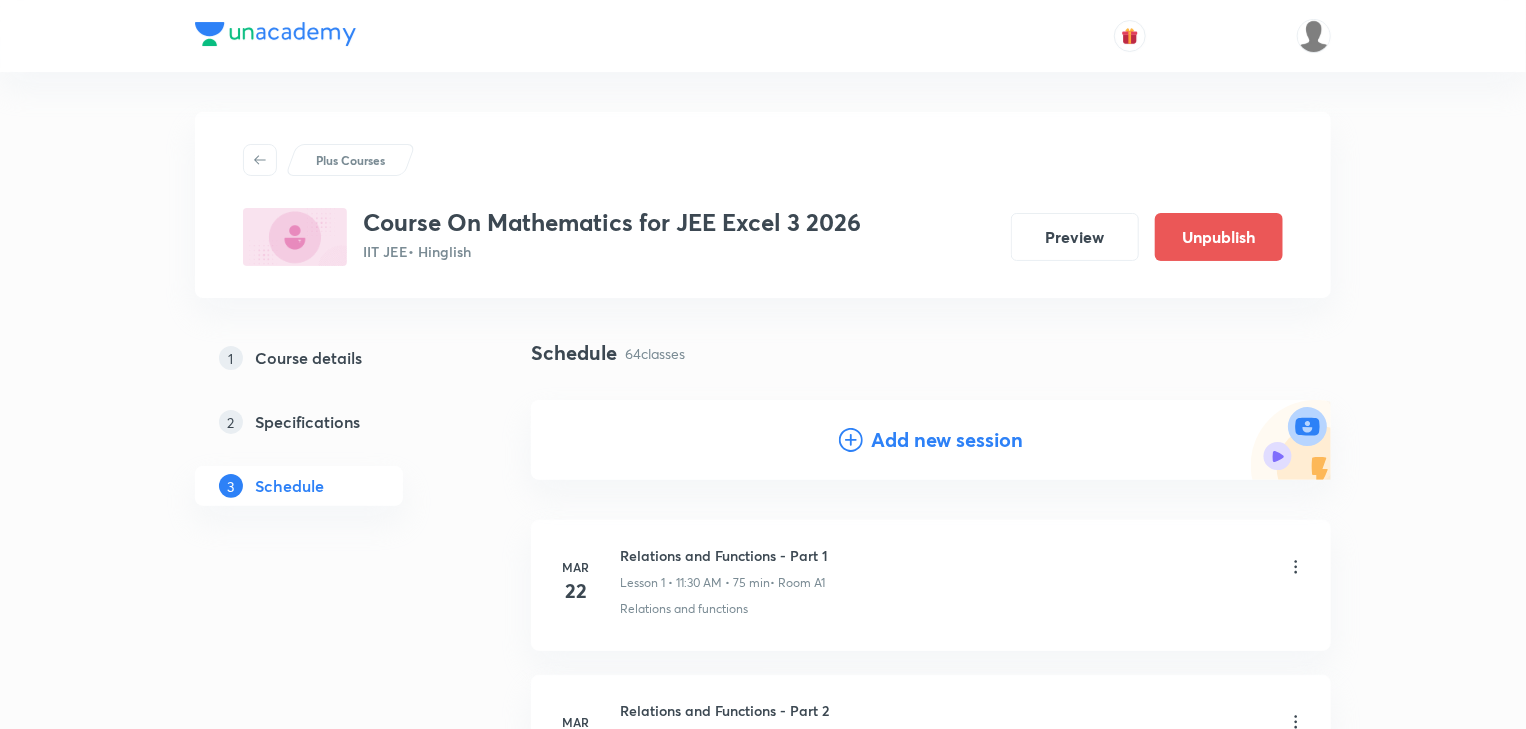 drag, startPoint x: 919, startPoint y: 436, endPoint x: 948, endPoint y: 457, distance: 35.805027 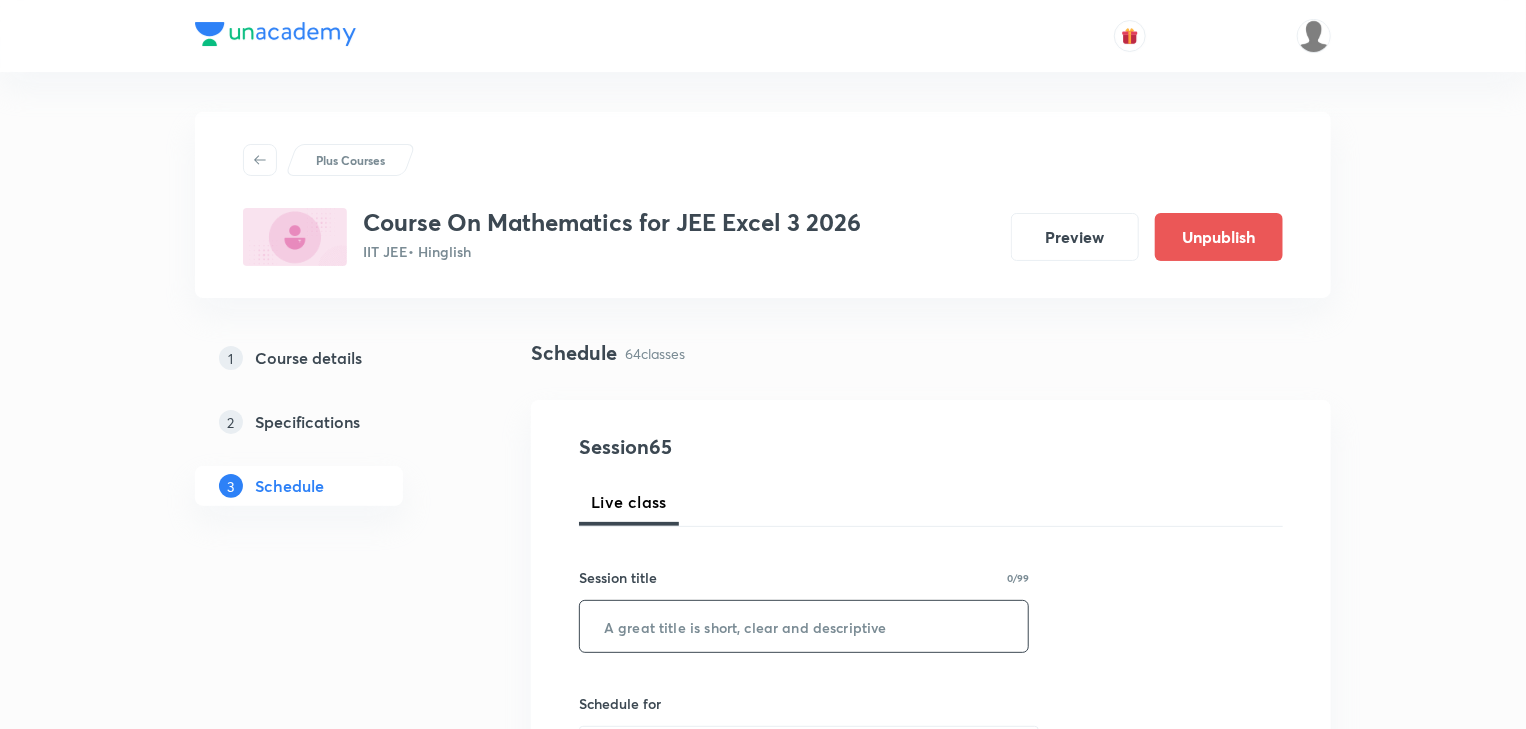 click at bounding box center [804, 626] 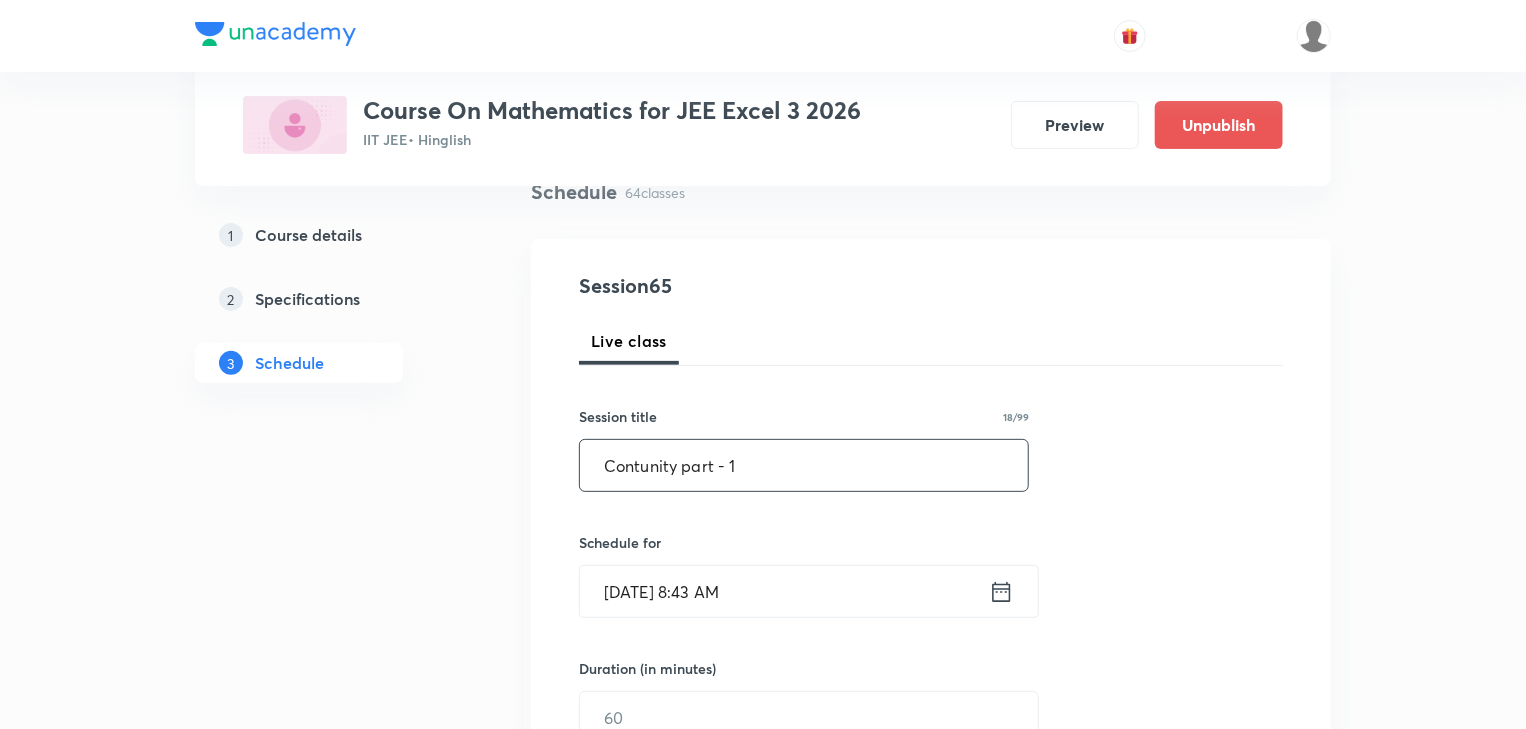 scroll, scrollTop: 320, scrollLeft: 0, axis: vertical 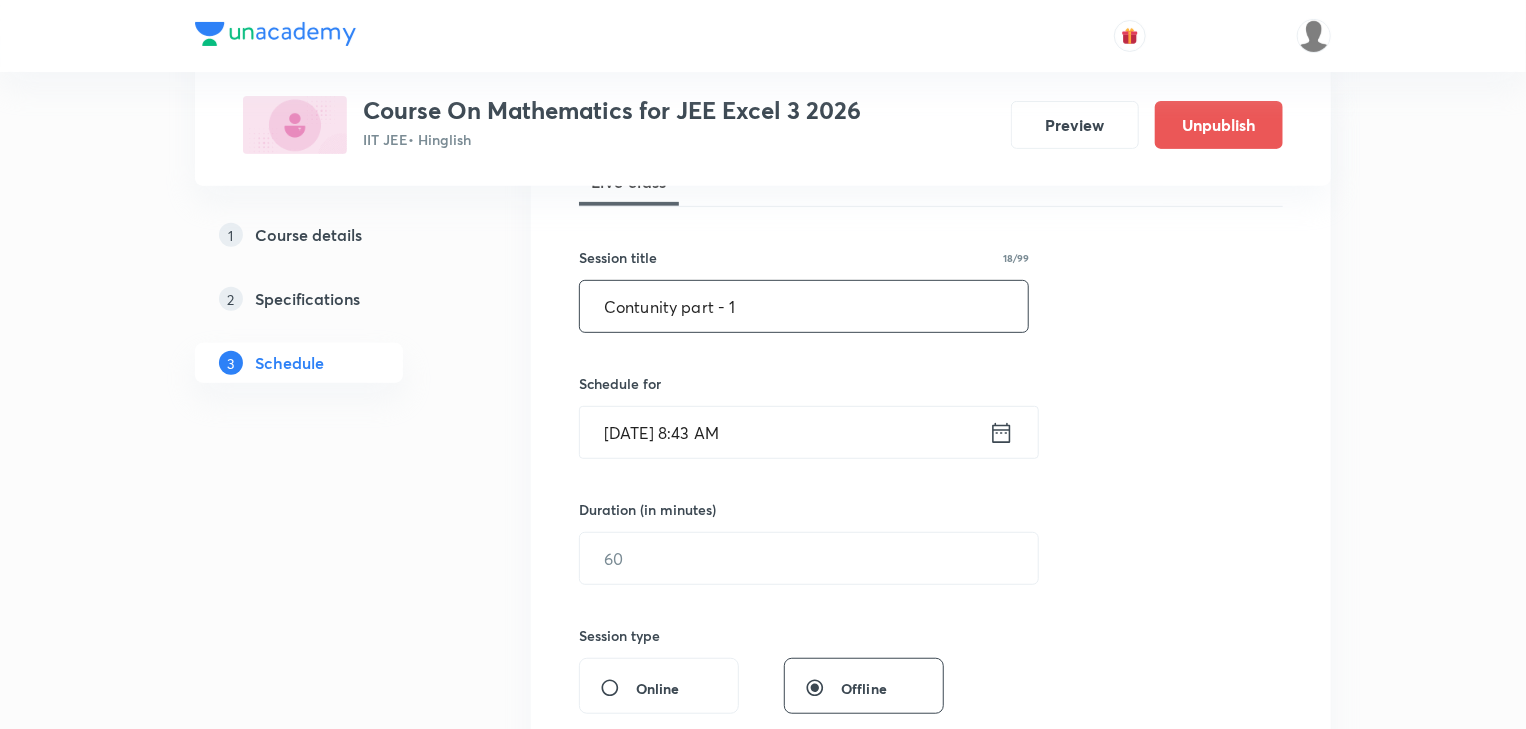 type on "Contunity part - 1" 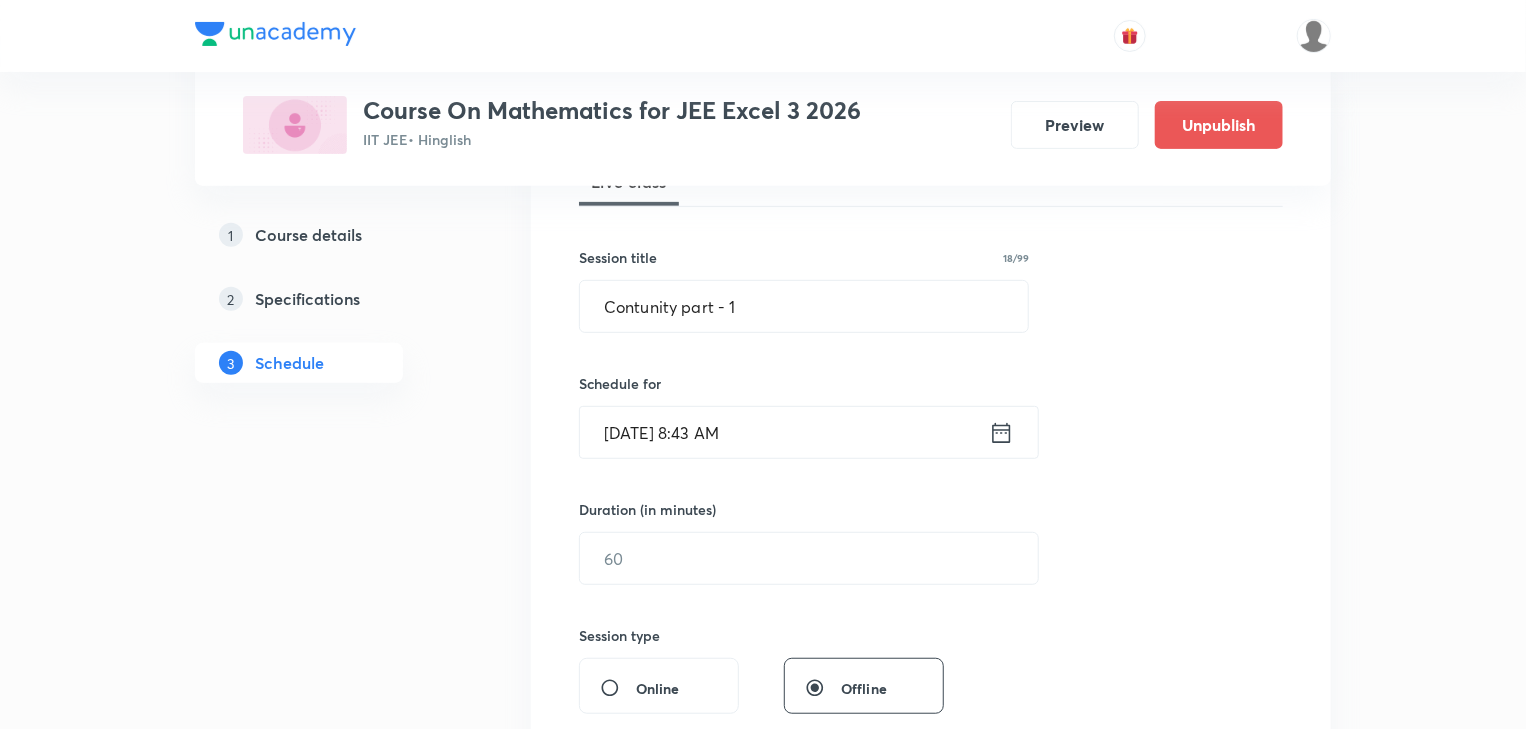 click 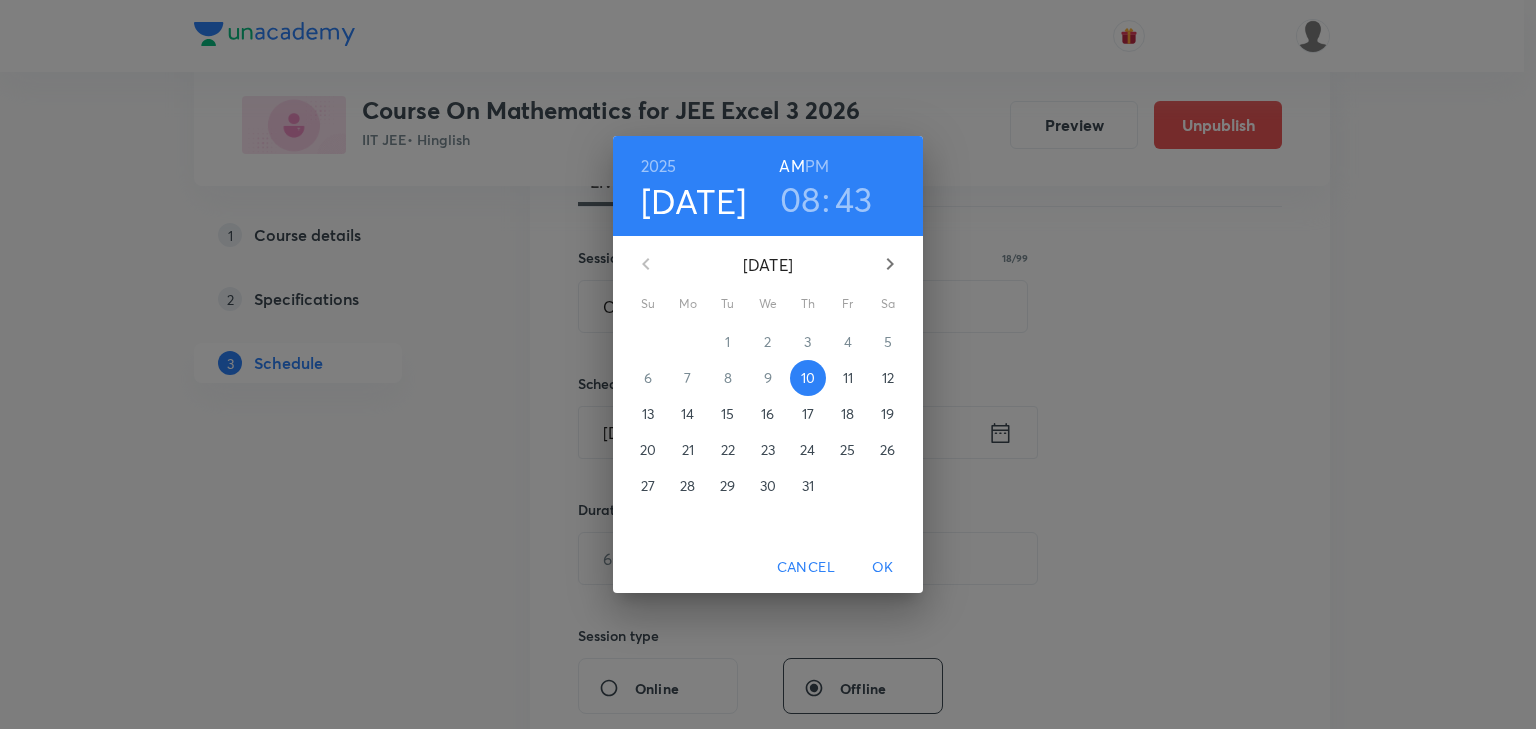 click on "OK" at bounding box center (883, 567) 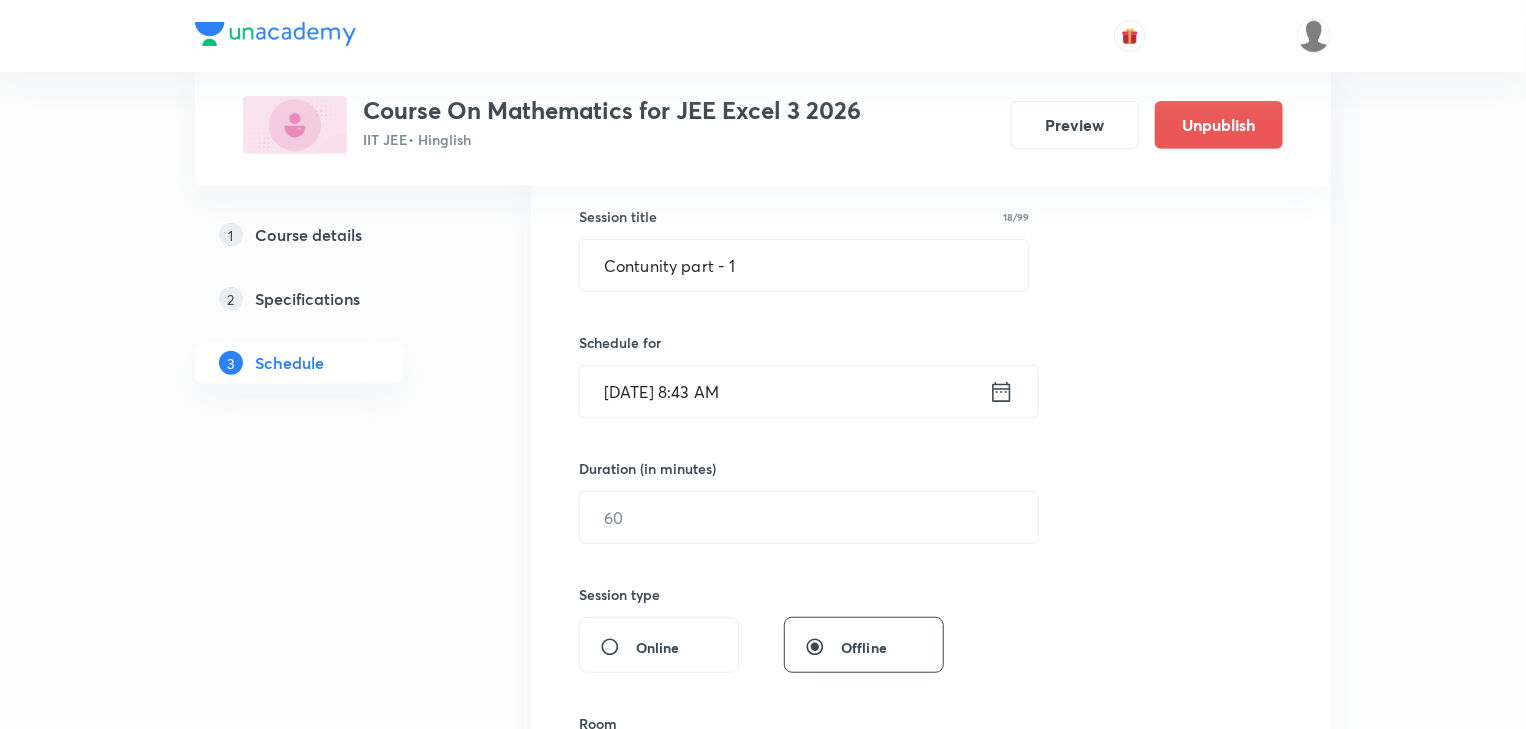 scroll, scrollTop: 400, scrollLeft: 0, axis: vertical 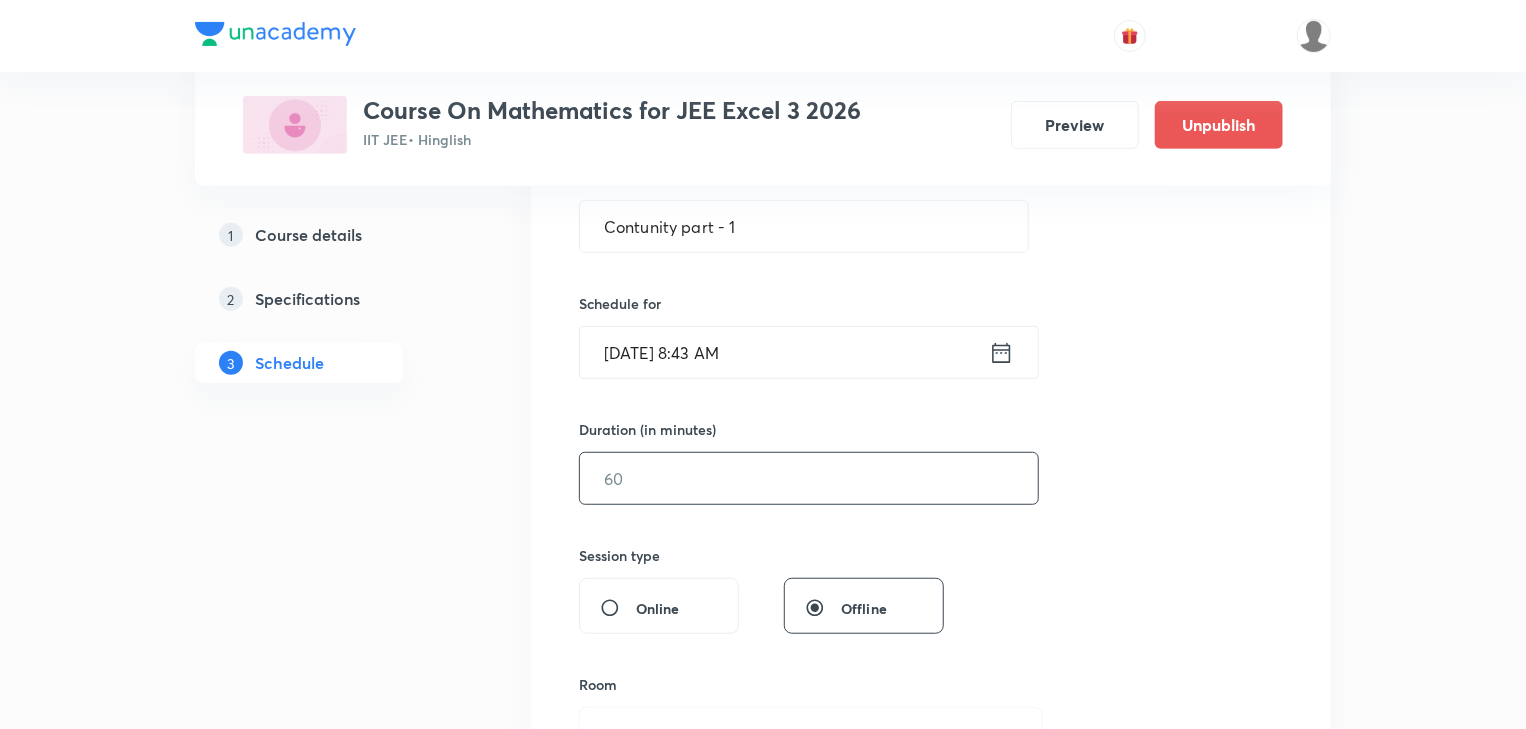 click at bounding box center [809, 478] 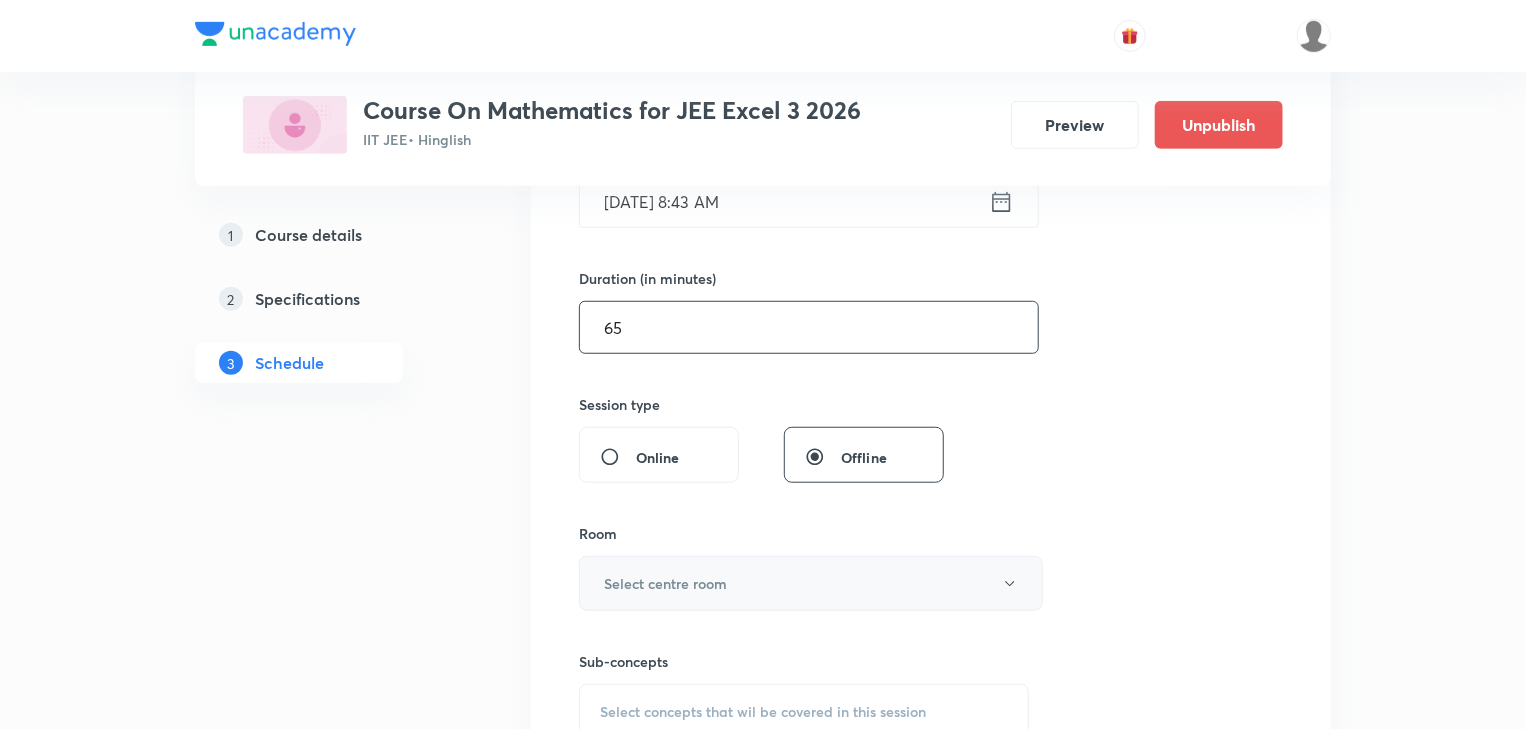 scroll, scrollTop: 560, scrollLeft: 0, axis: vertical 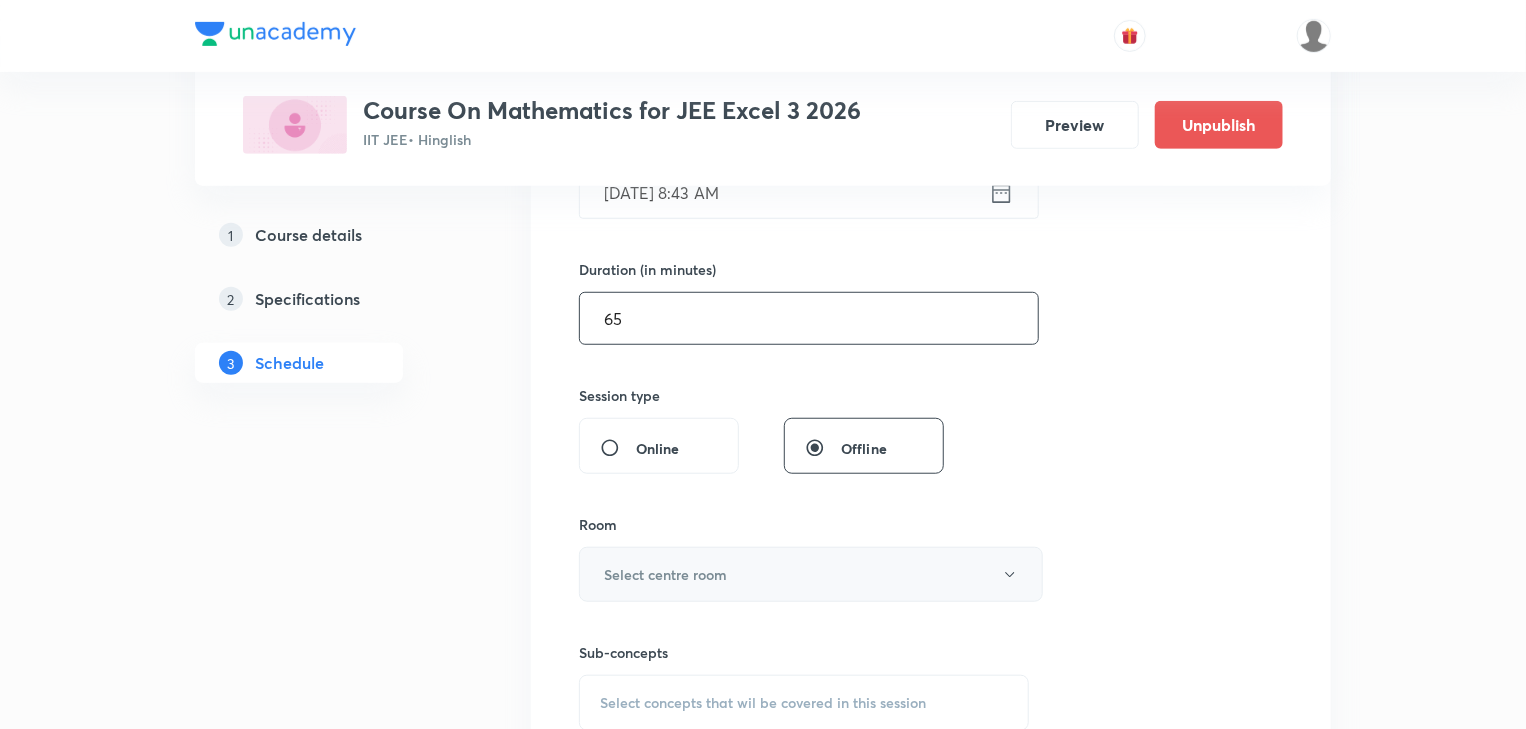 type on "65" 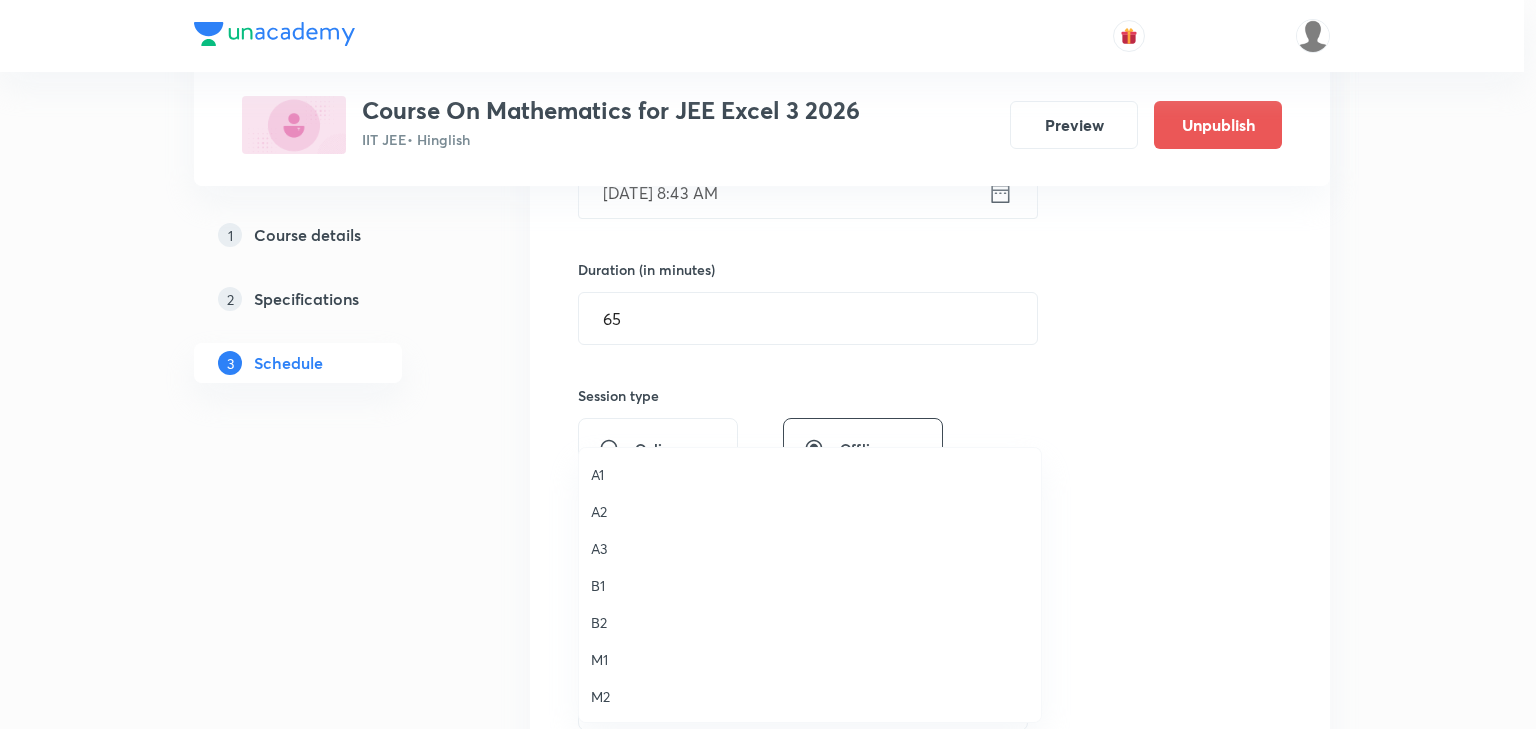 click on "M2" at bounding box center (810, 696) 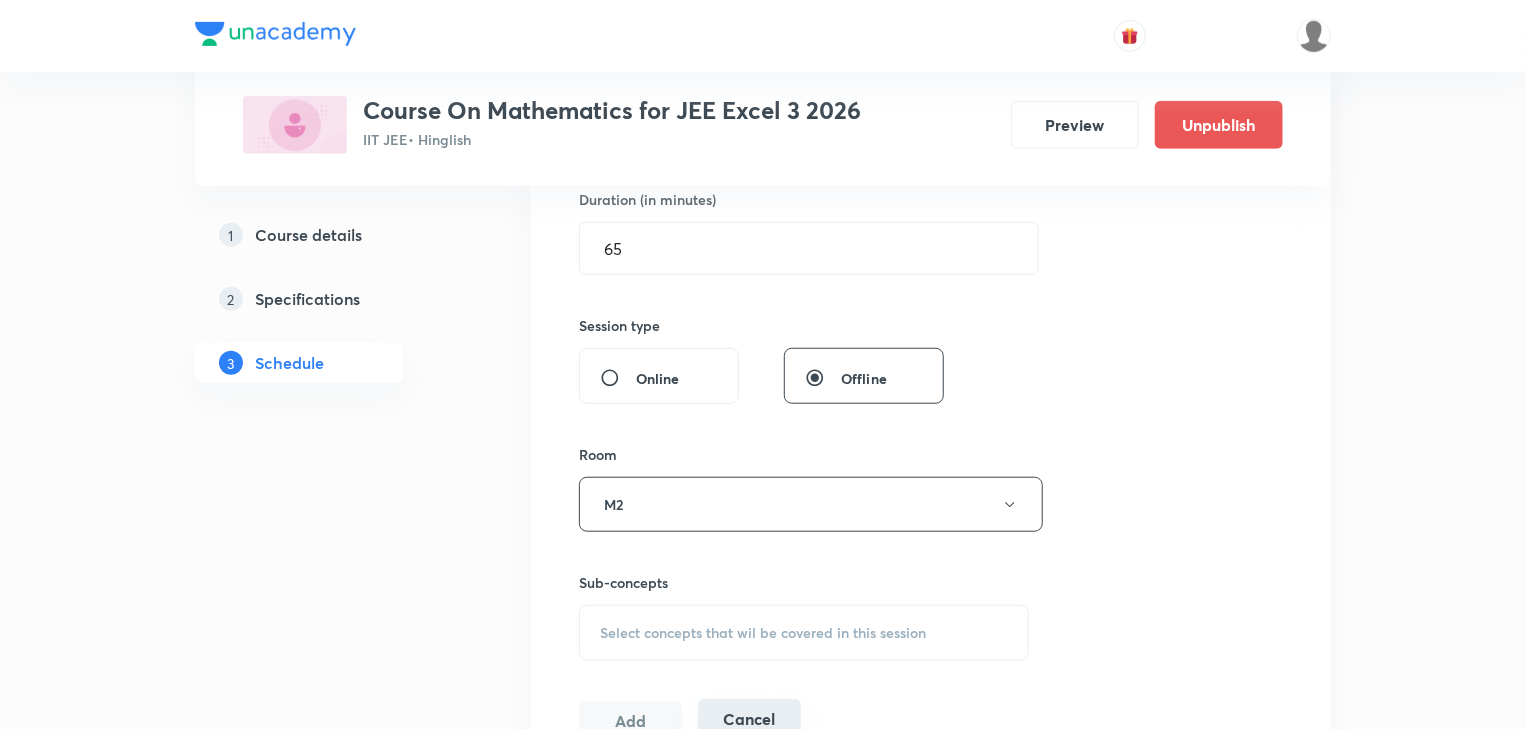 scroll, scrollTop: 800, scrollLeft: 0, axis: vertical 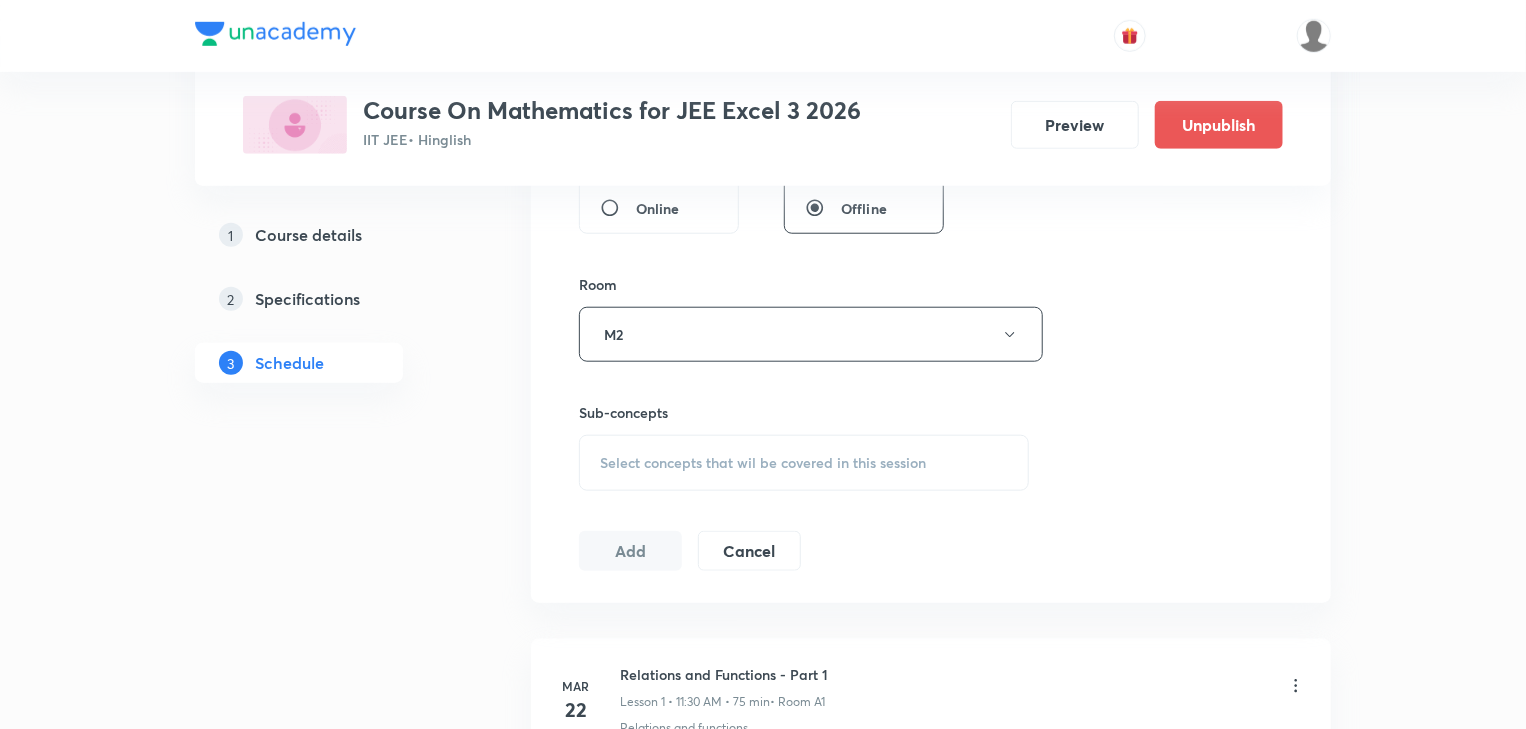 click on "Select concepts that wil be covered in this session" at bounding box center (763, 463) 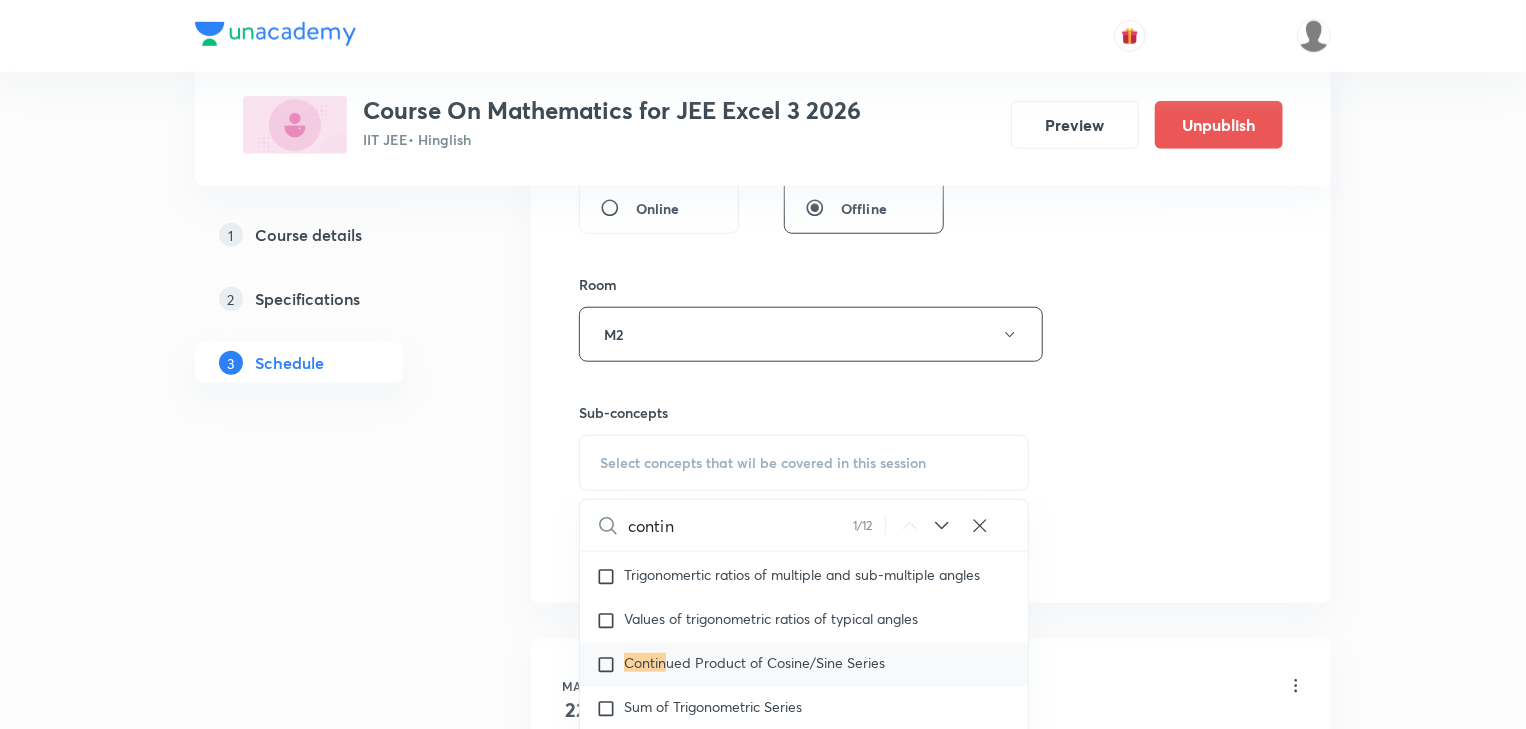 scroll, scrollTop: 8771, scrollLeft: 0, axis: vertical 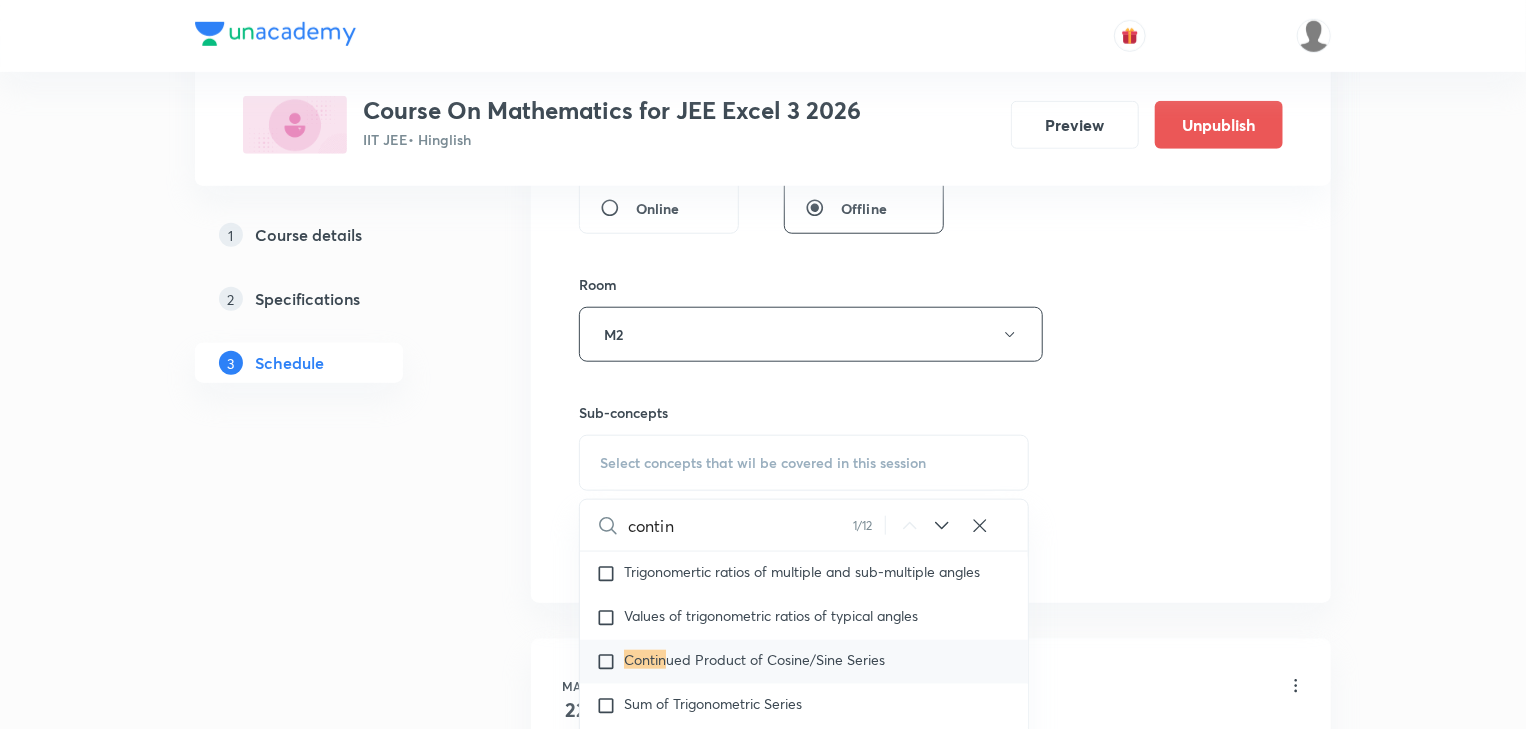 type on "contin" 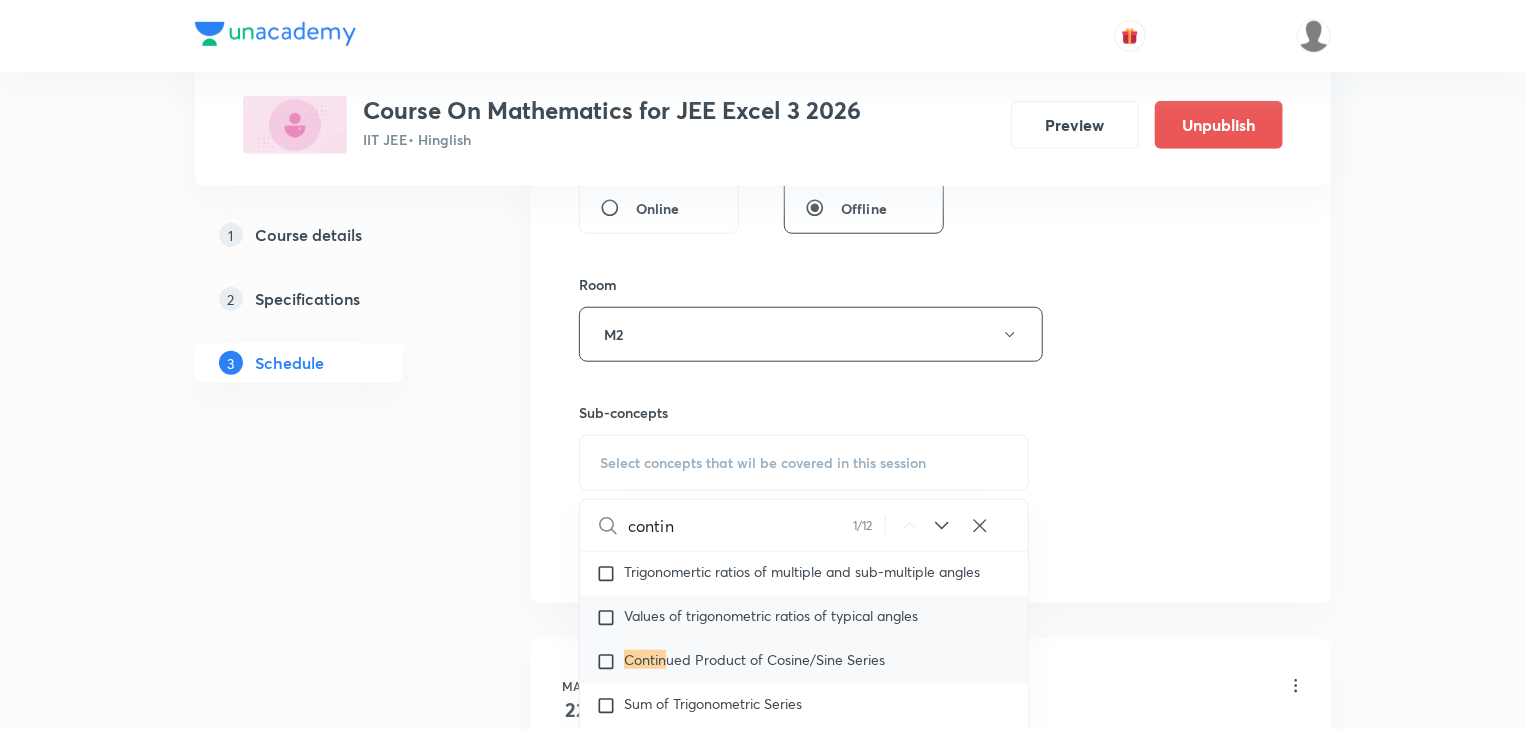 drag, startPoint x: 744, startPoint y: 636, endPoint x: 939, endPoint y: 608, distance: 197 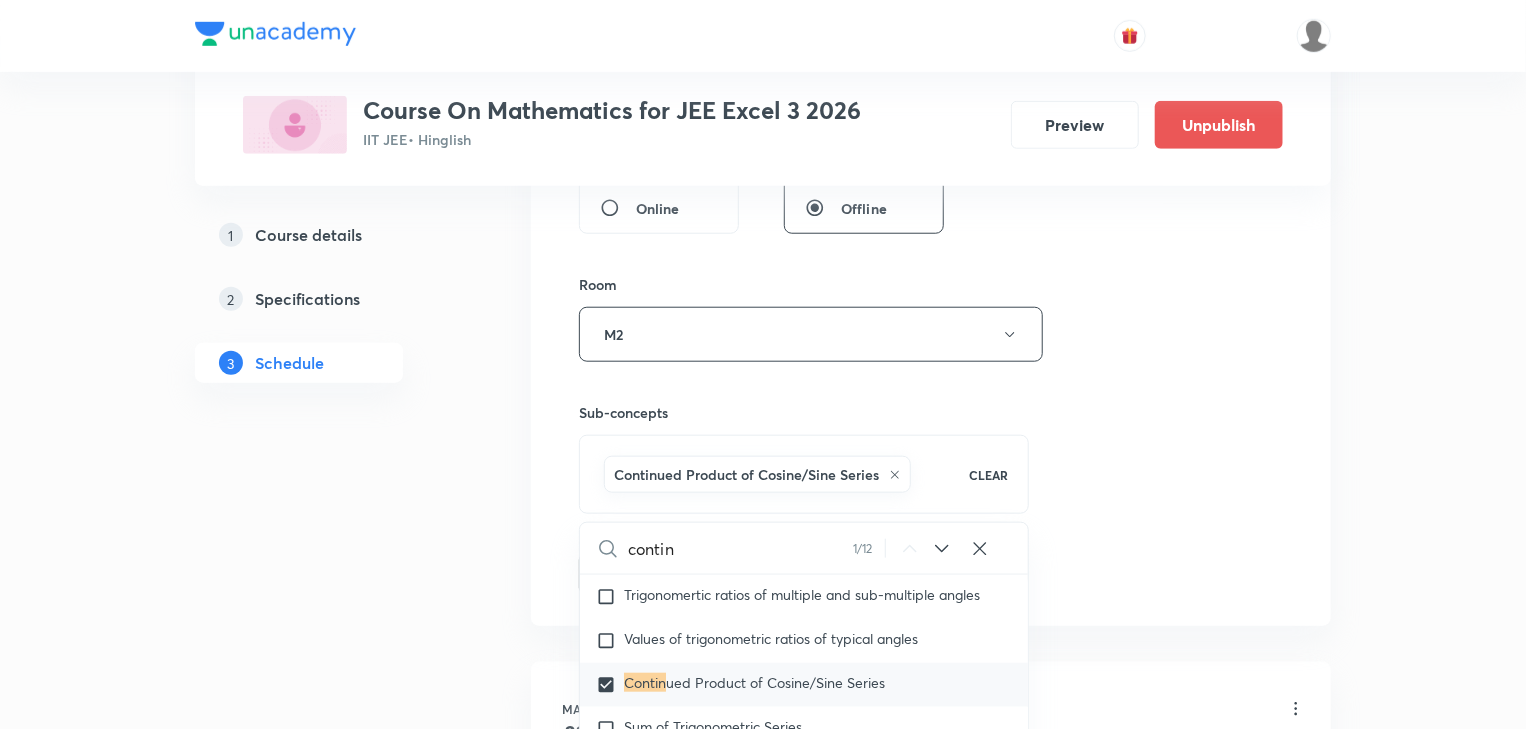 drag, startPoint x: 1167, startPoint y: 441, endPoint x: 1117, endPoint y: 456, distance: 52.201534 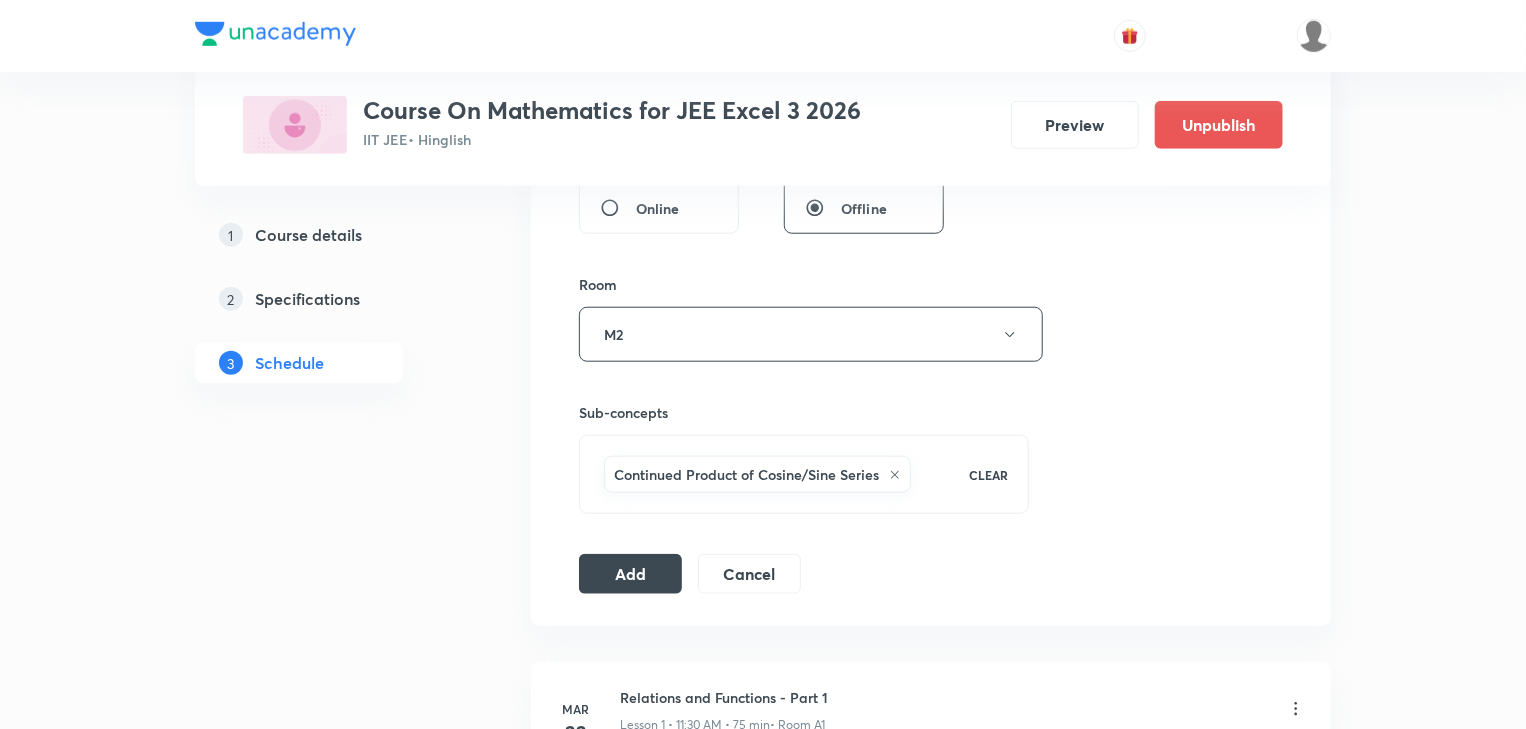 click 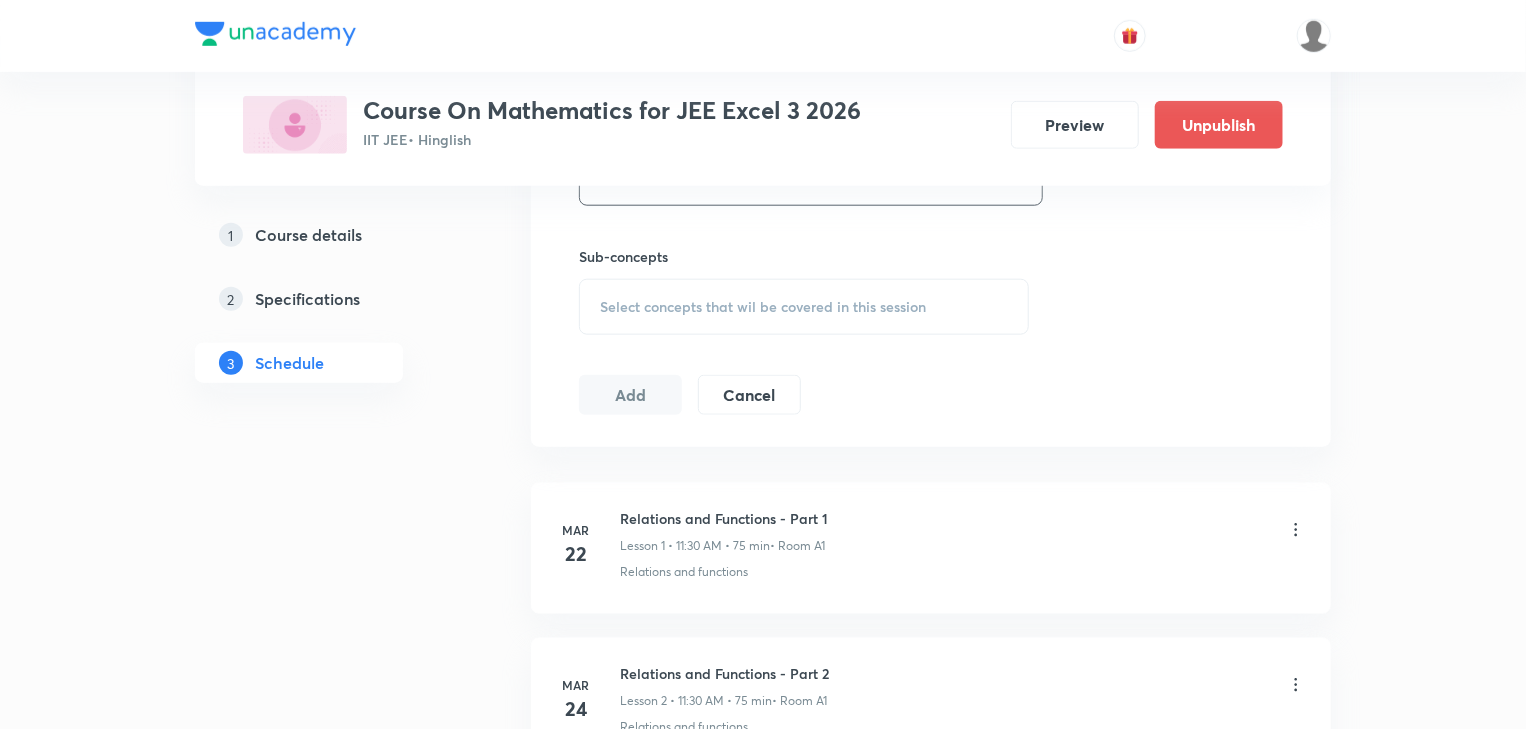 scroll, scrollTop: 960, scrollLeft: 0, axis: vertical 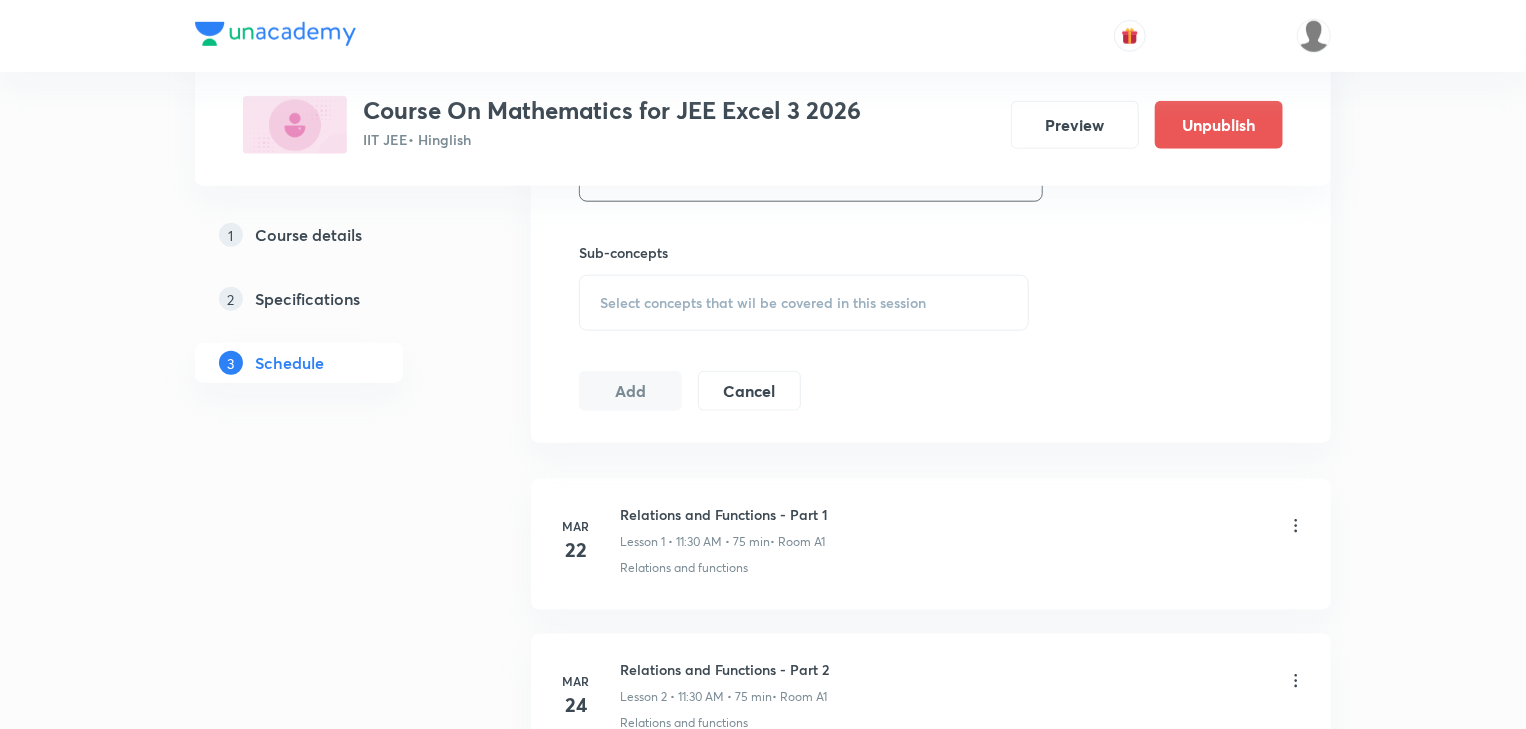 click on "Select concepts that wil be covered in this session" at bounding box center [763, 303] 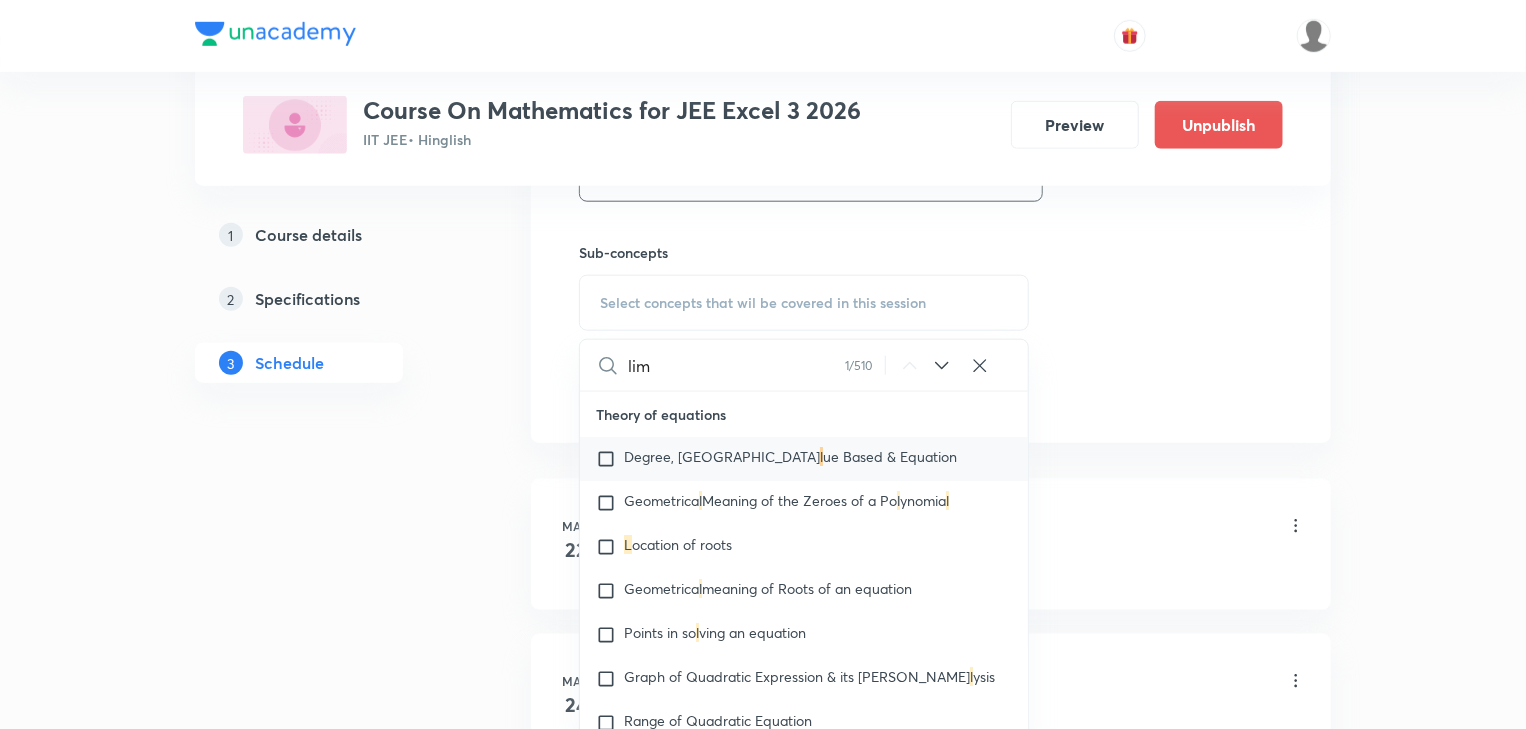 type on "limi" 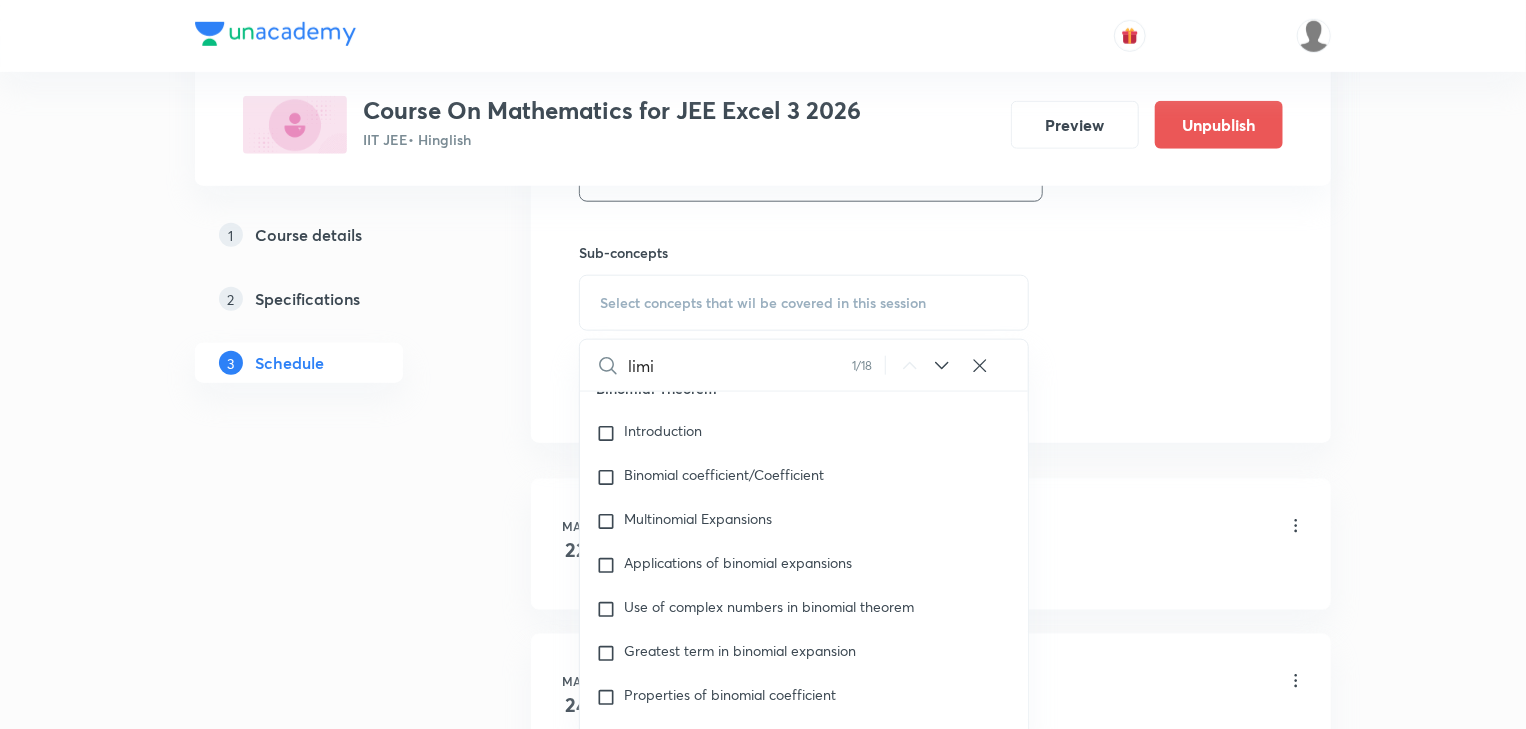 scroll, scrollTop: 7850, scrollLeft: 0, axis: vertical 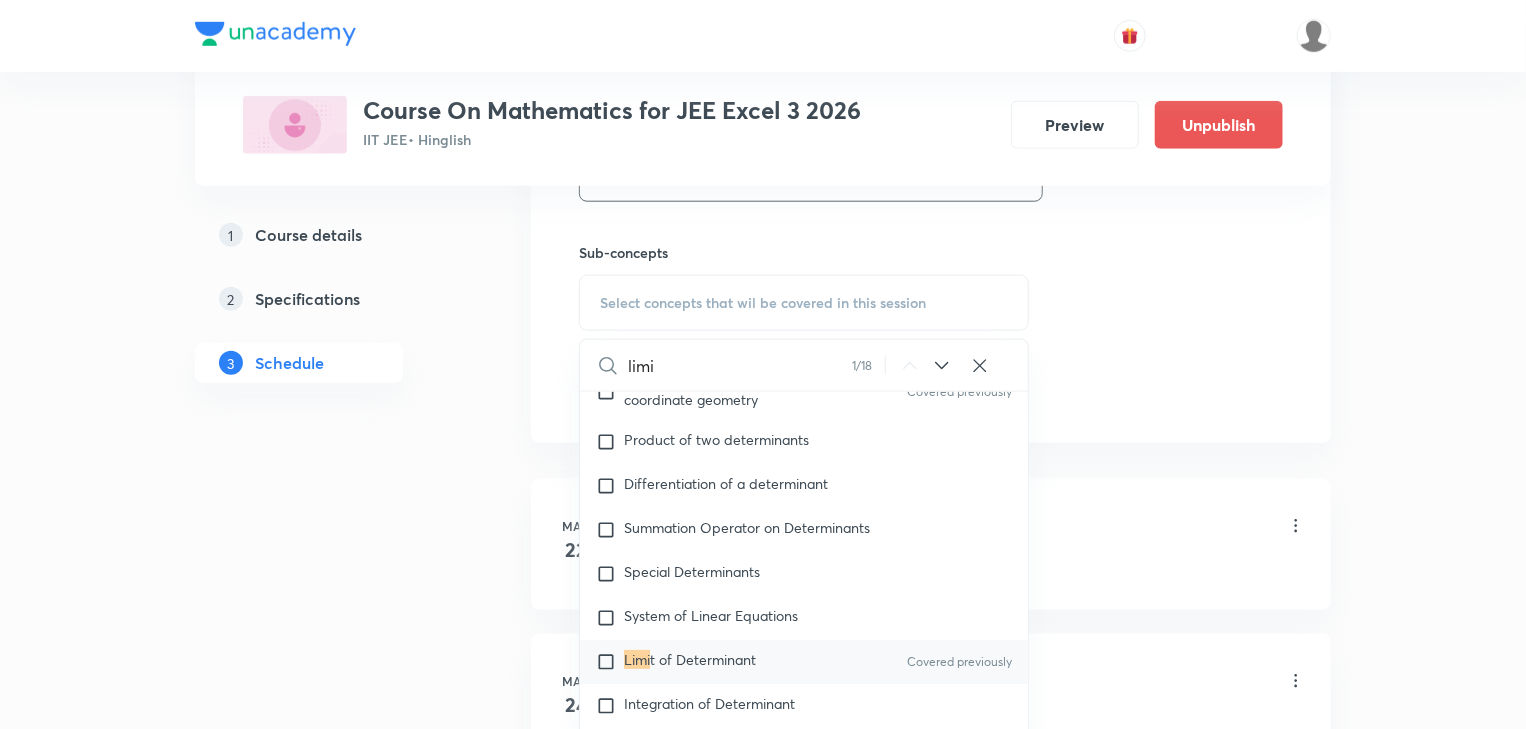 click on "t of Determinant" at bounding box center (703, 659) 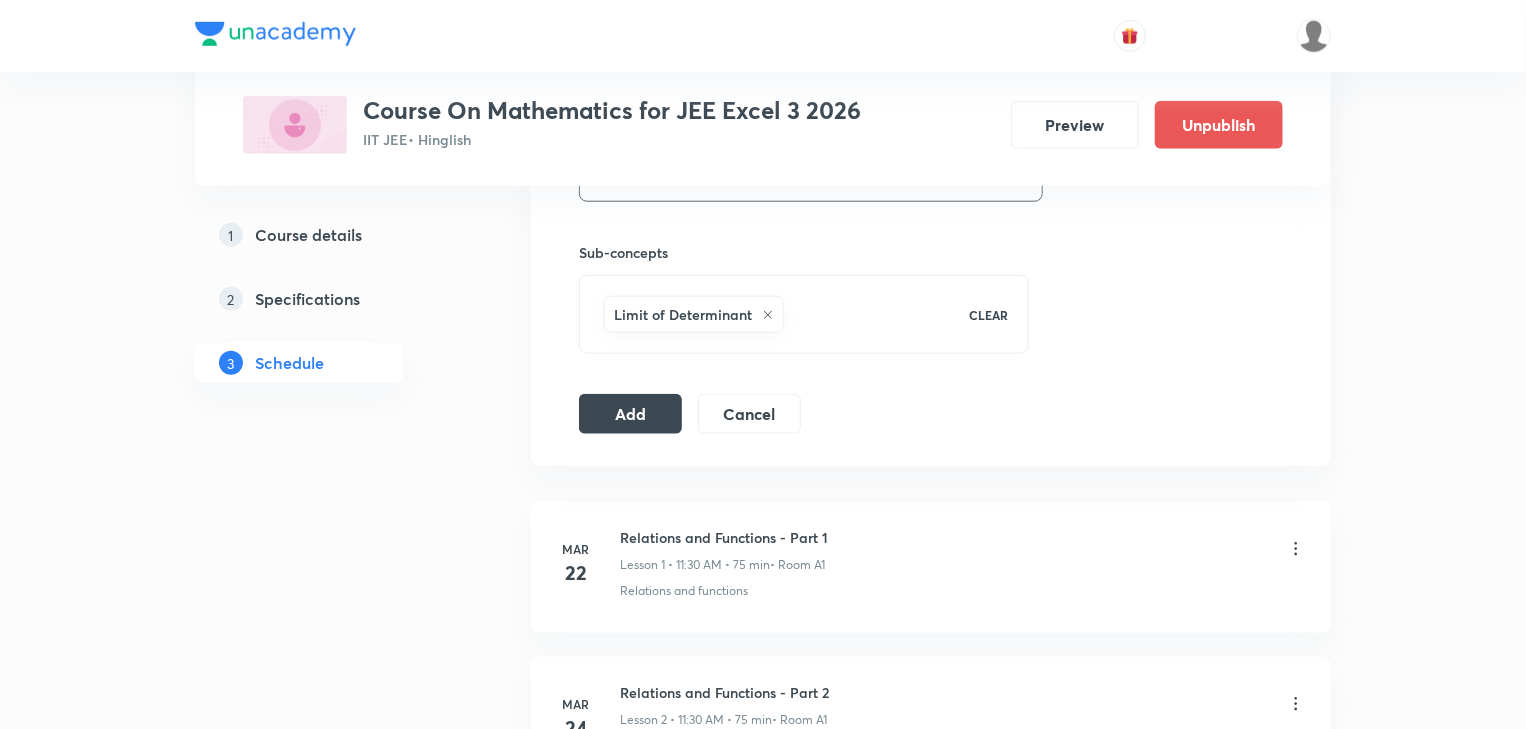 click on "Add" at bounding box center (630, 414) 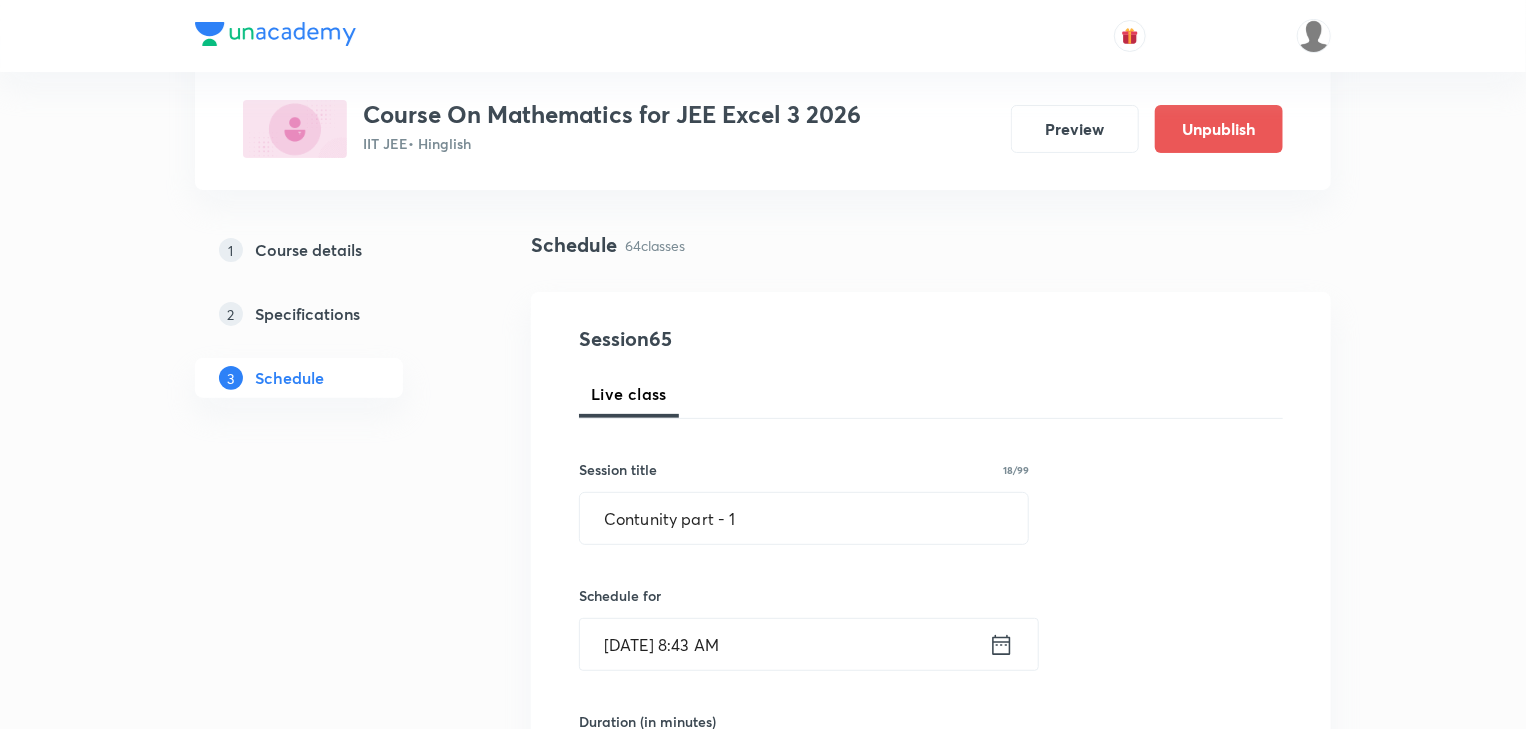 scroll, scrollTop: 80, scrollLeft: 0, axis: vertical 